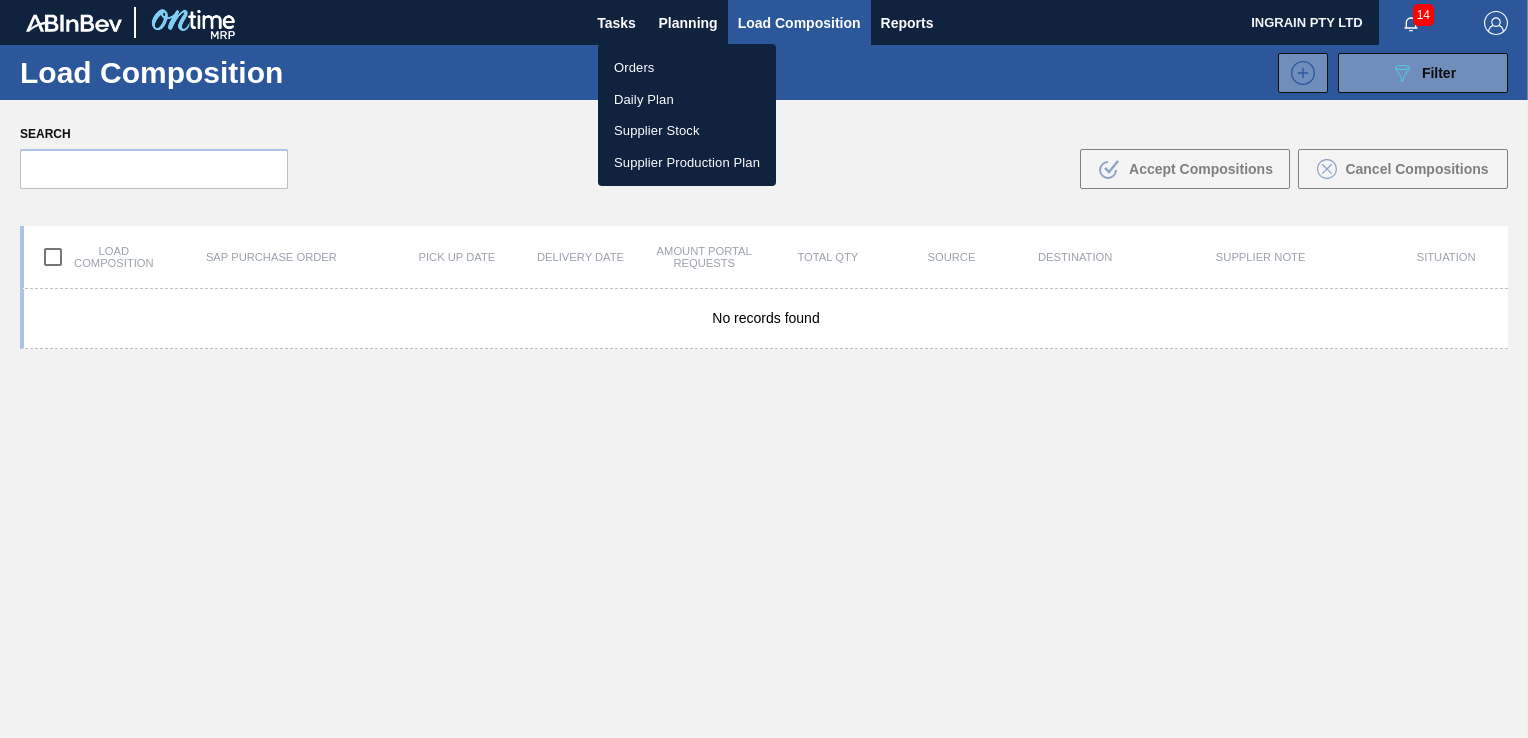 scroll, scrollTop: 0, scrollLeft: 0, axis: both 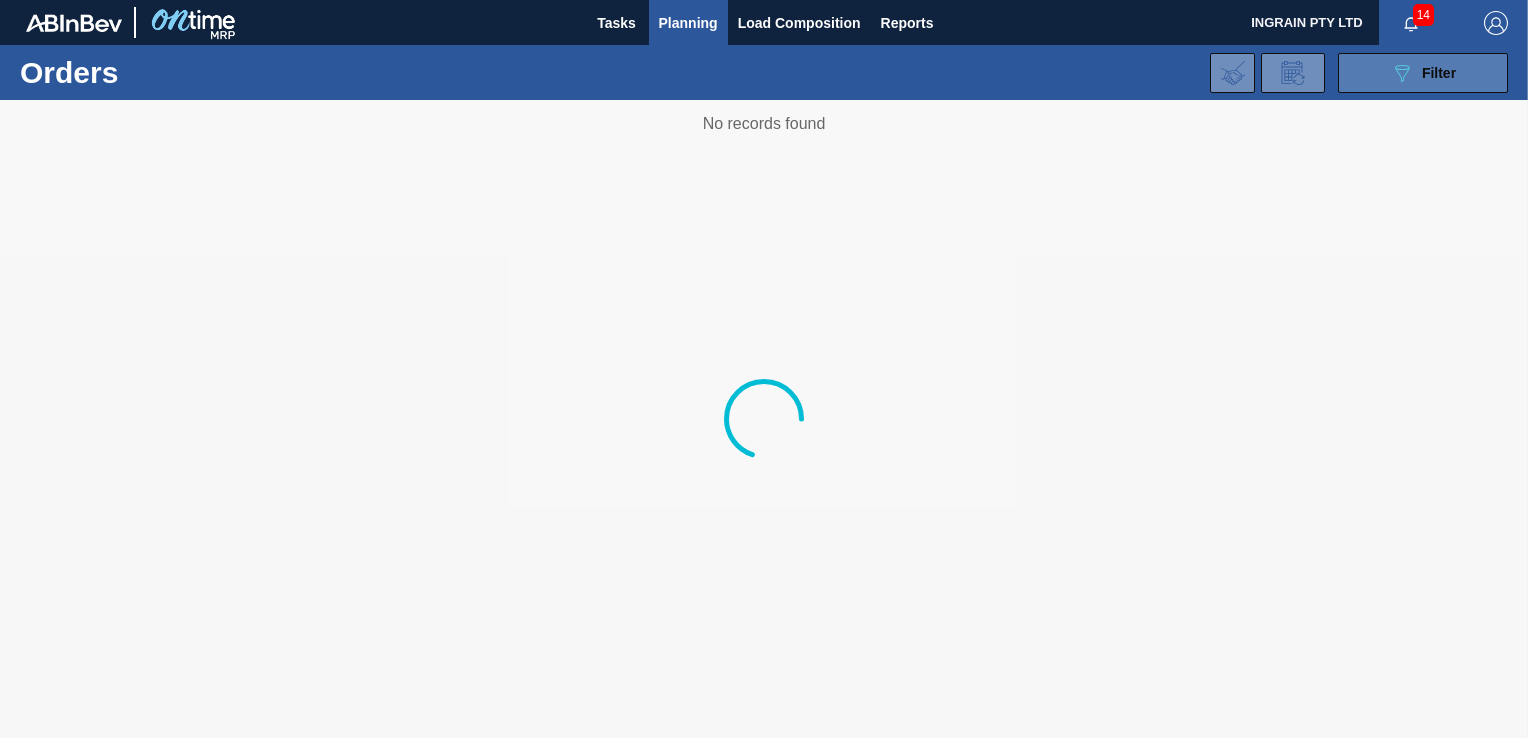 click on "089F7B8B-B2A5-4AFE-B5C0-19BA573D28AC Filter" at bounding box center (1423, 73) 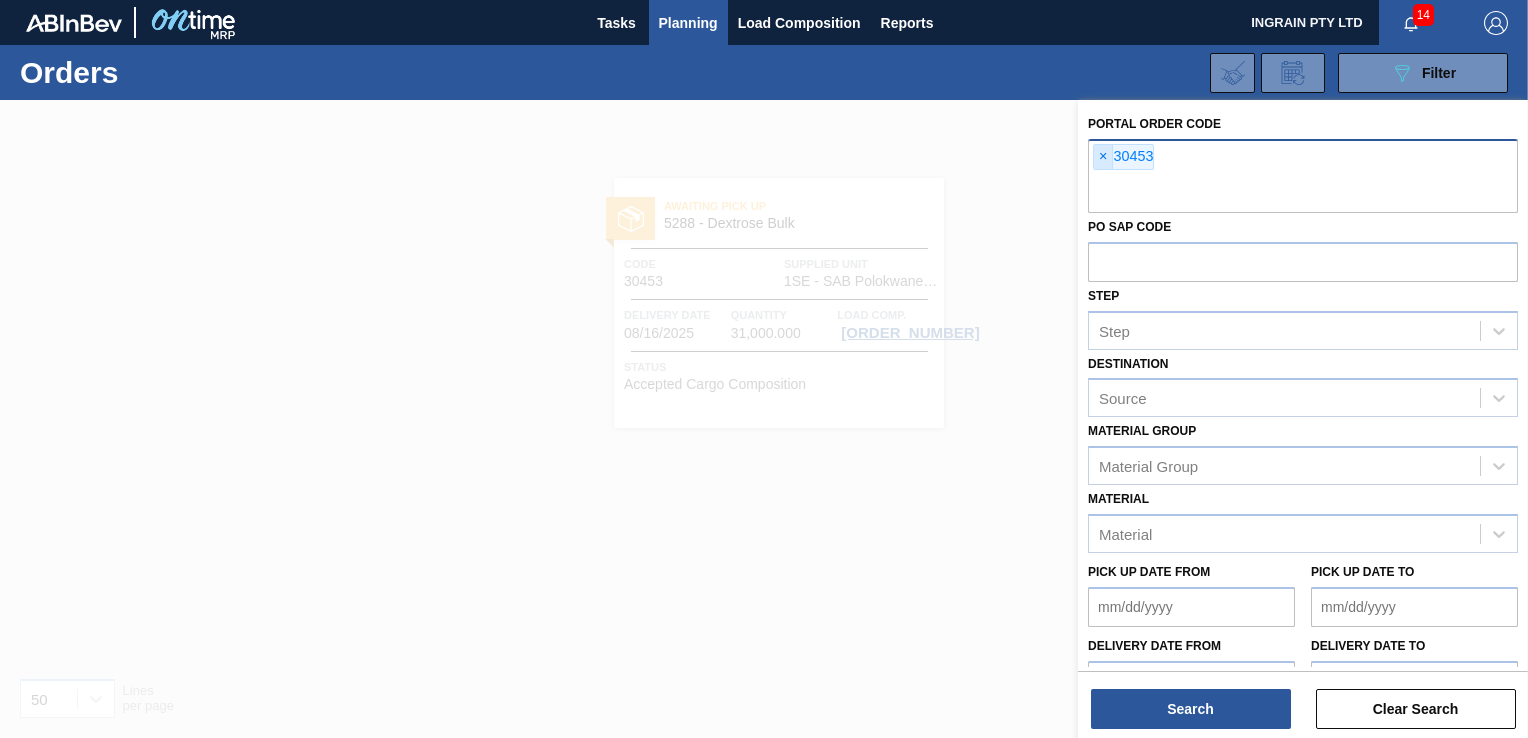 click on "×" at bounding box center (1103, 157) 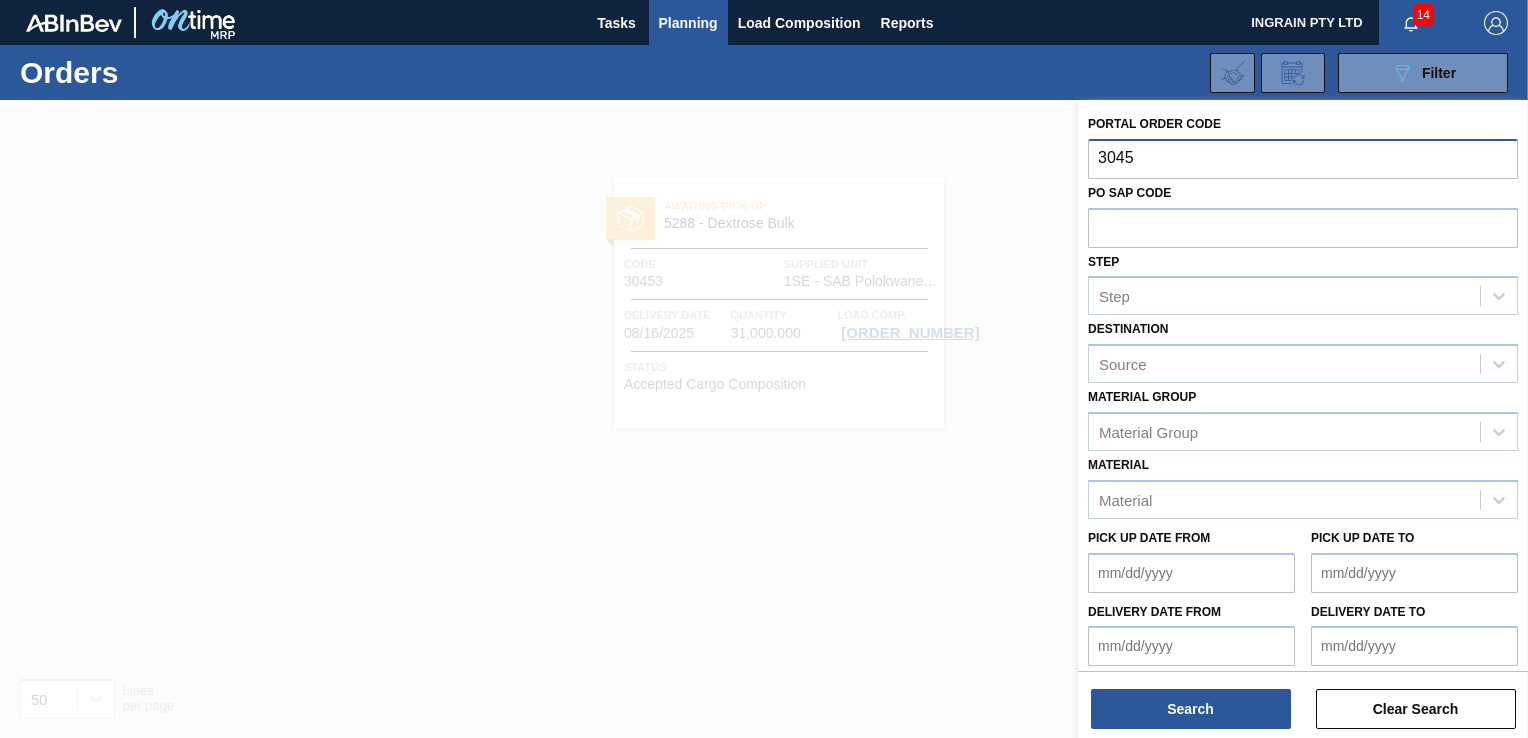 type on "30457" 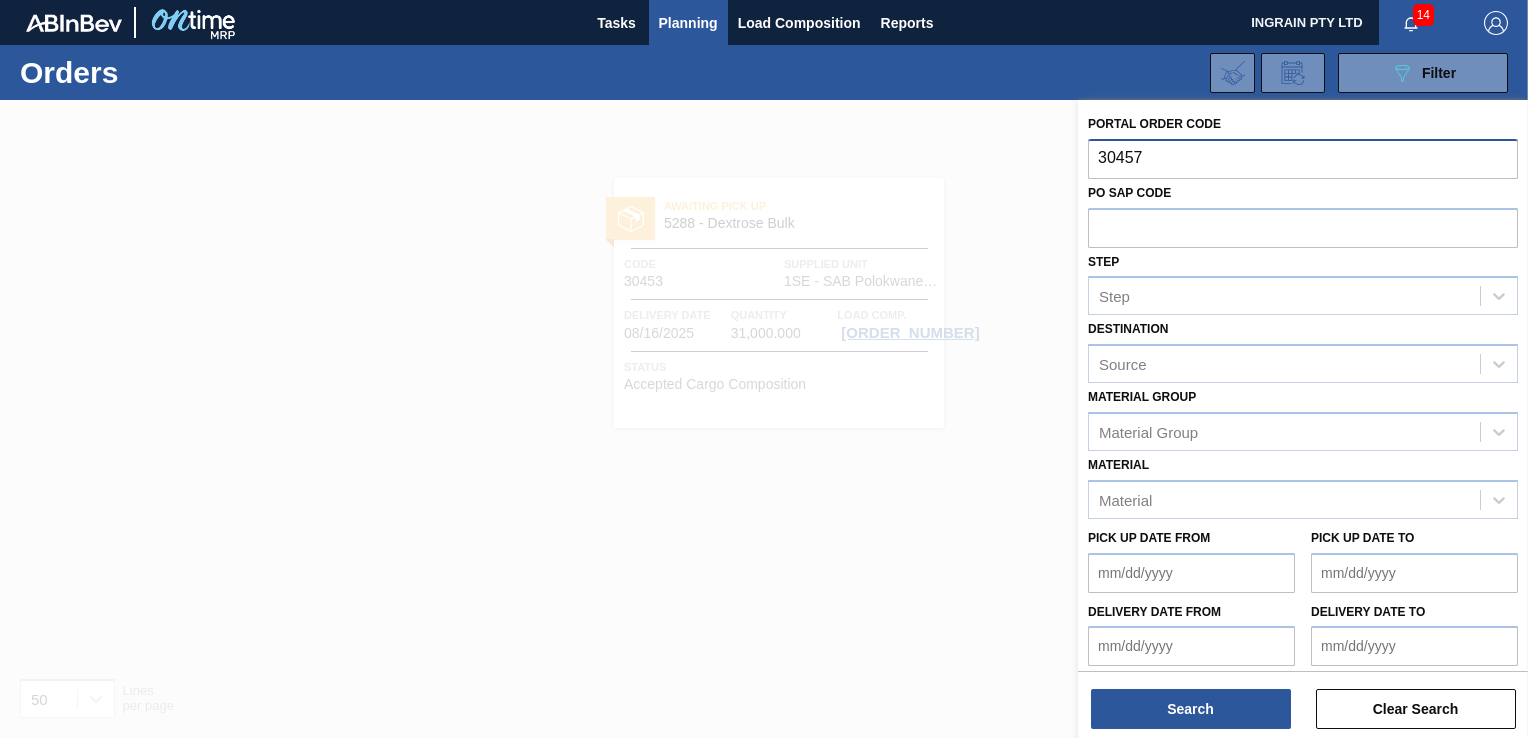 type 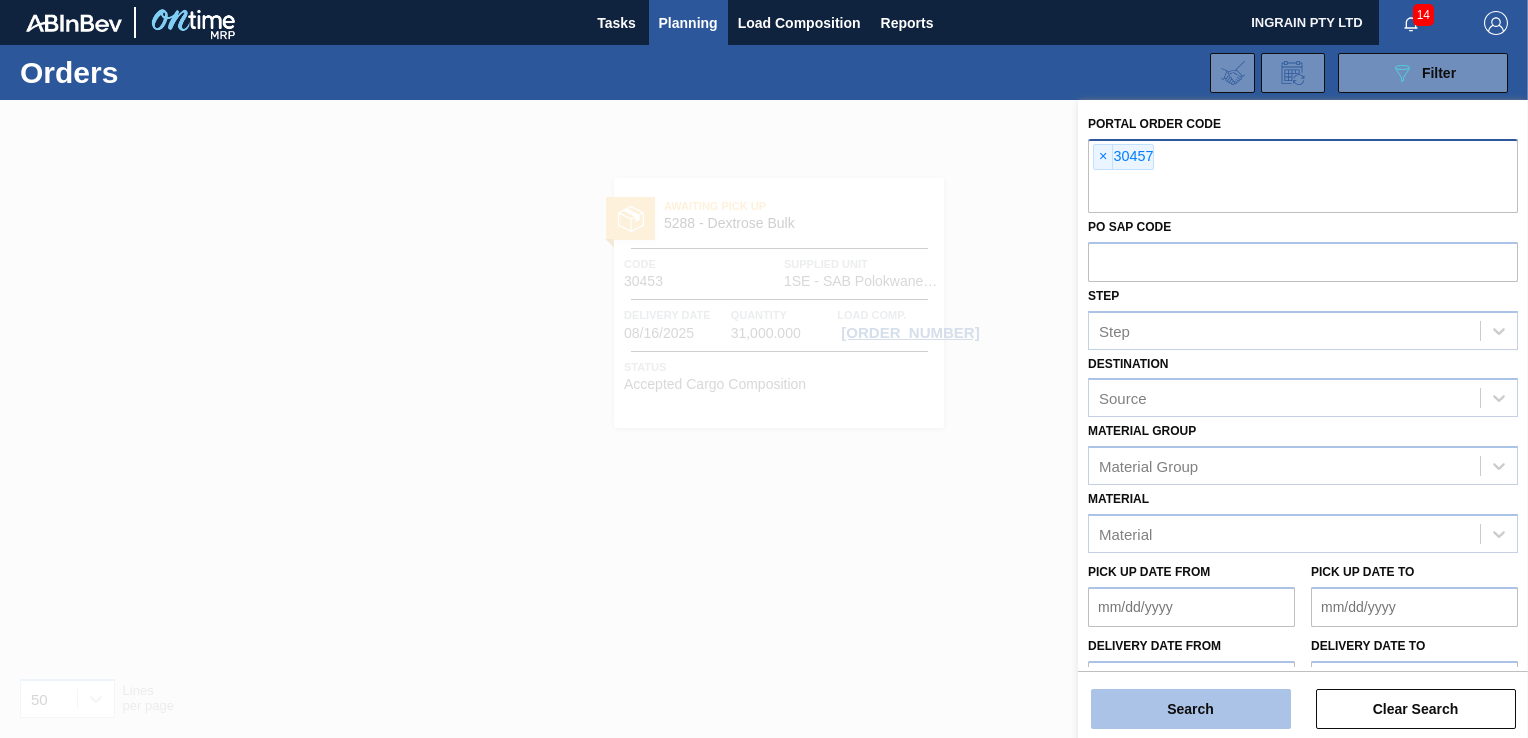 click on "Search" at bounding box center (1191, 709) 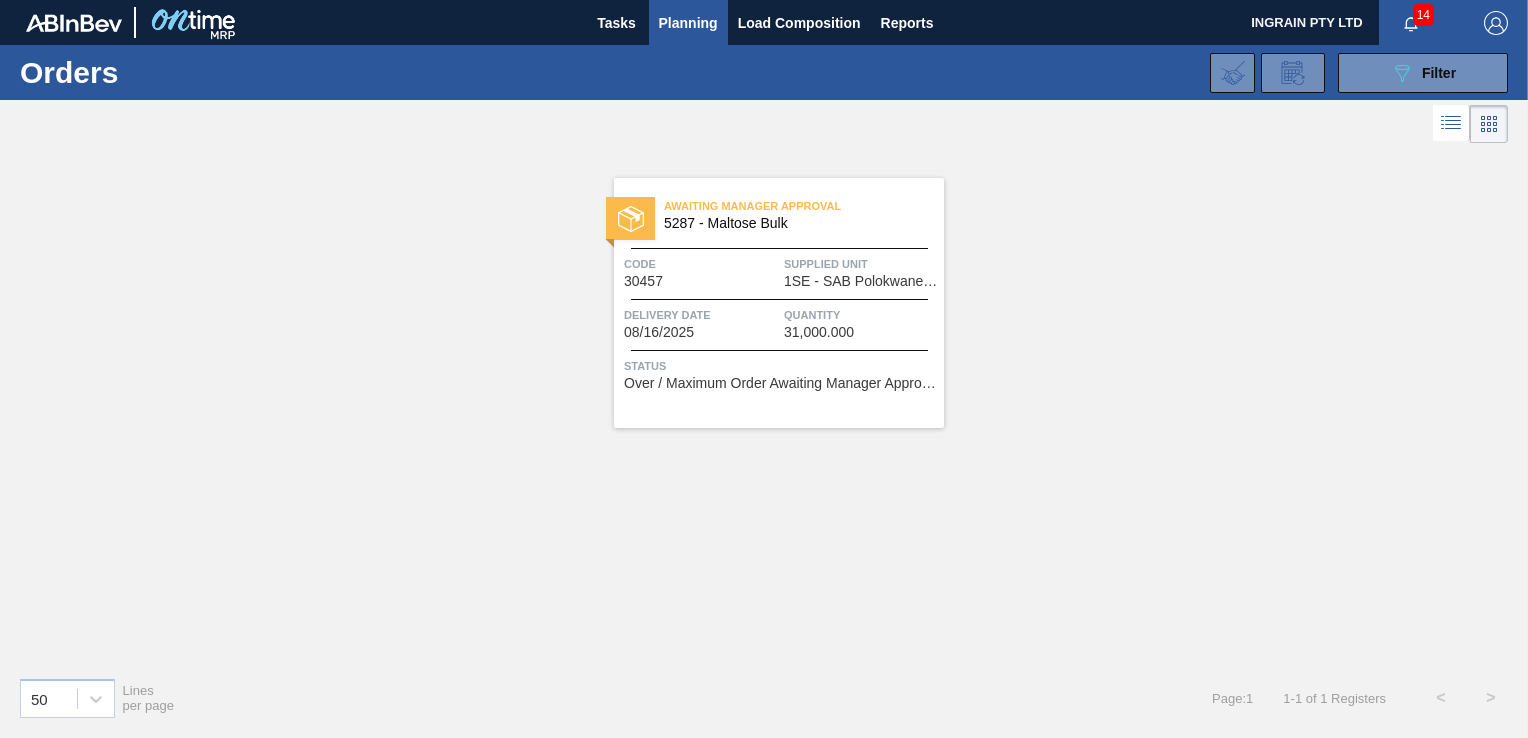 click on "Supplied Unit" at bounding box center (861, 264) 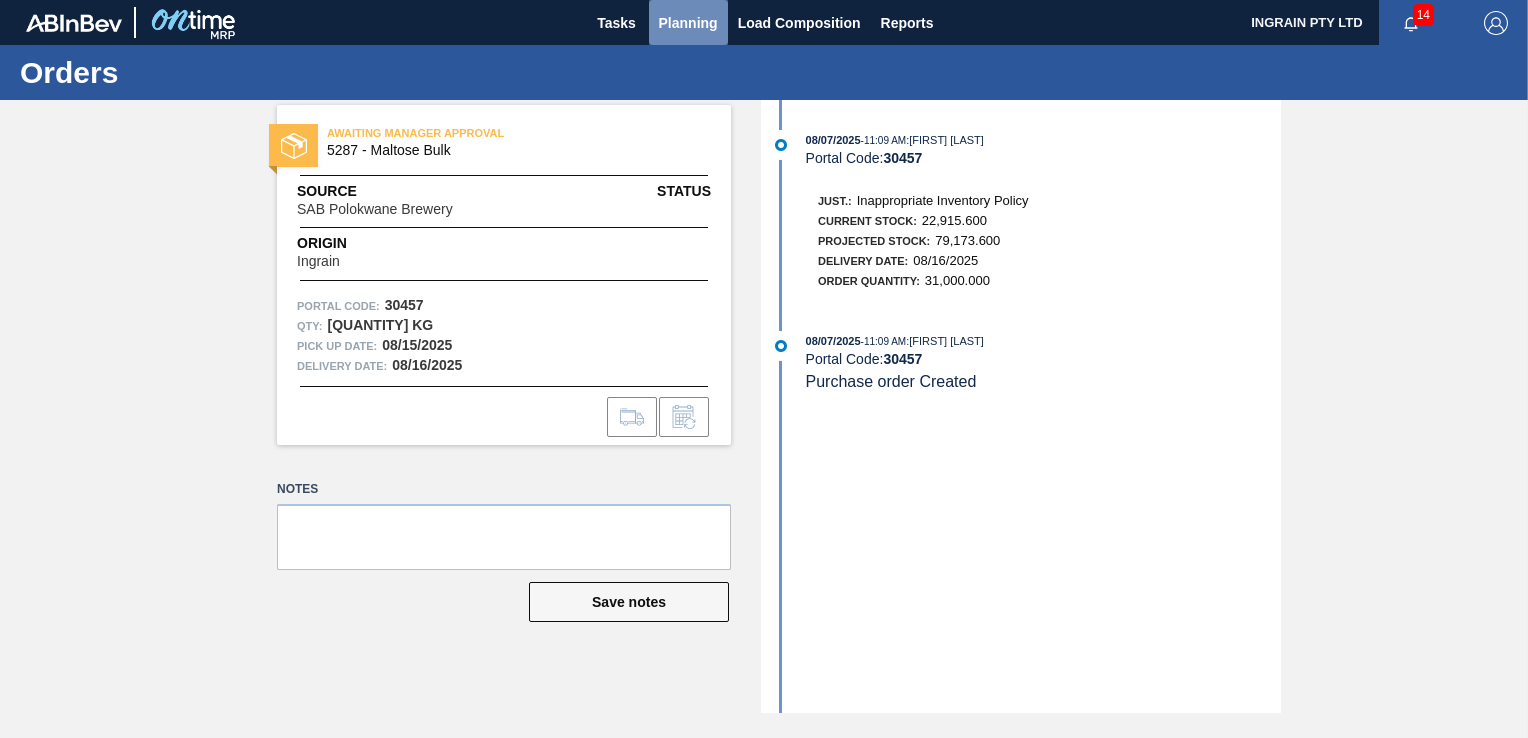 click on "Planning" at bounding box center [688, 23] 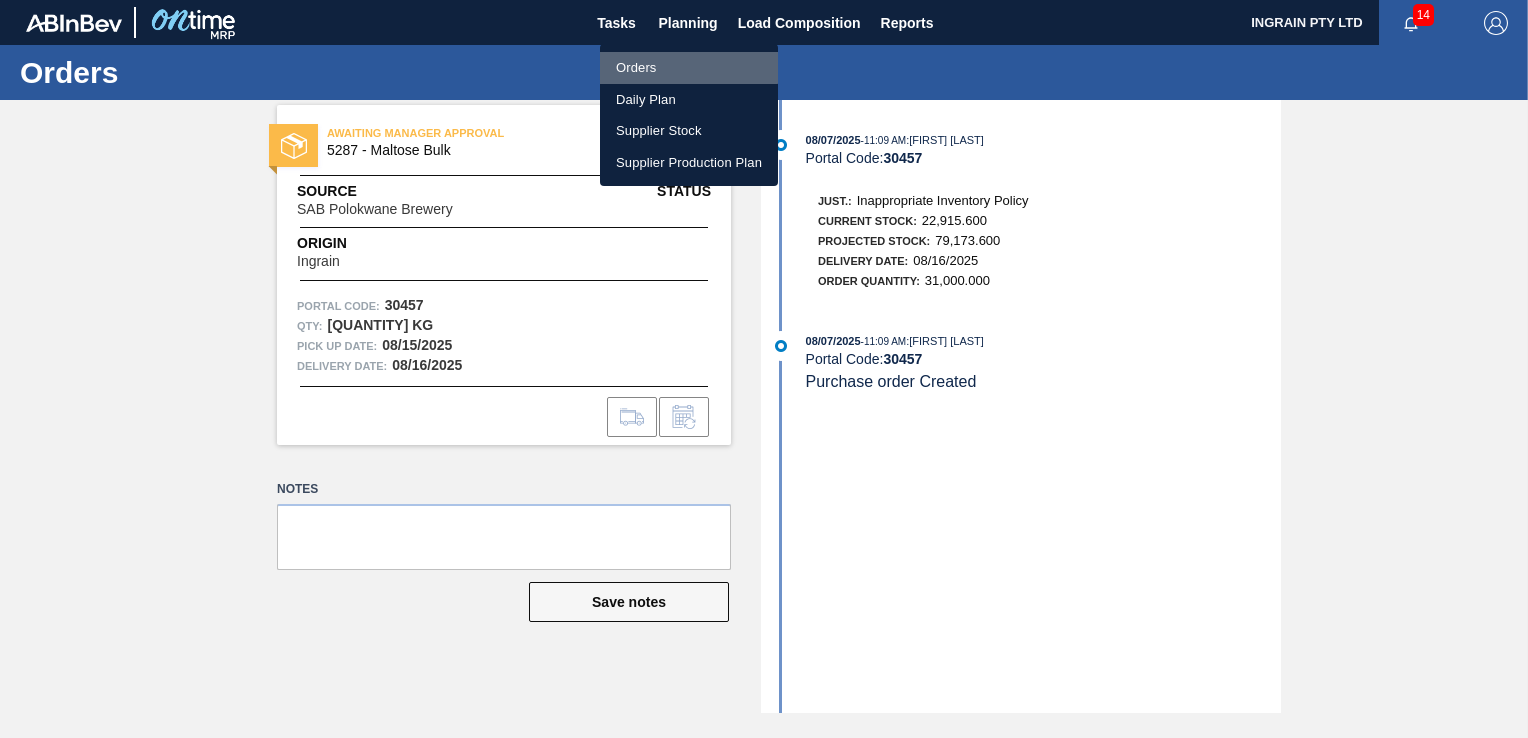 click on "Orders" at bounding box center (689, 68) 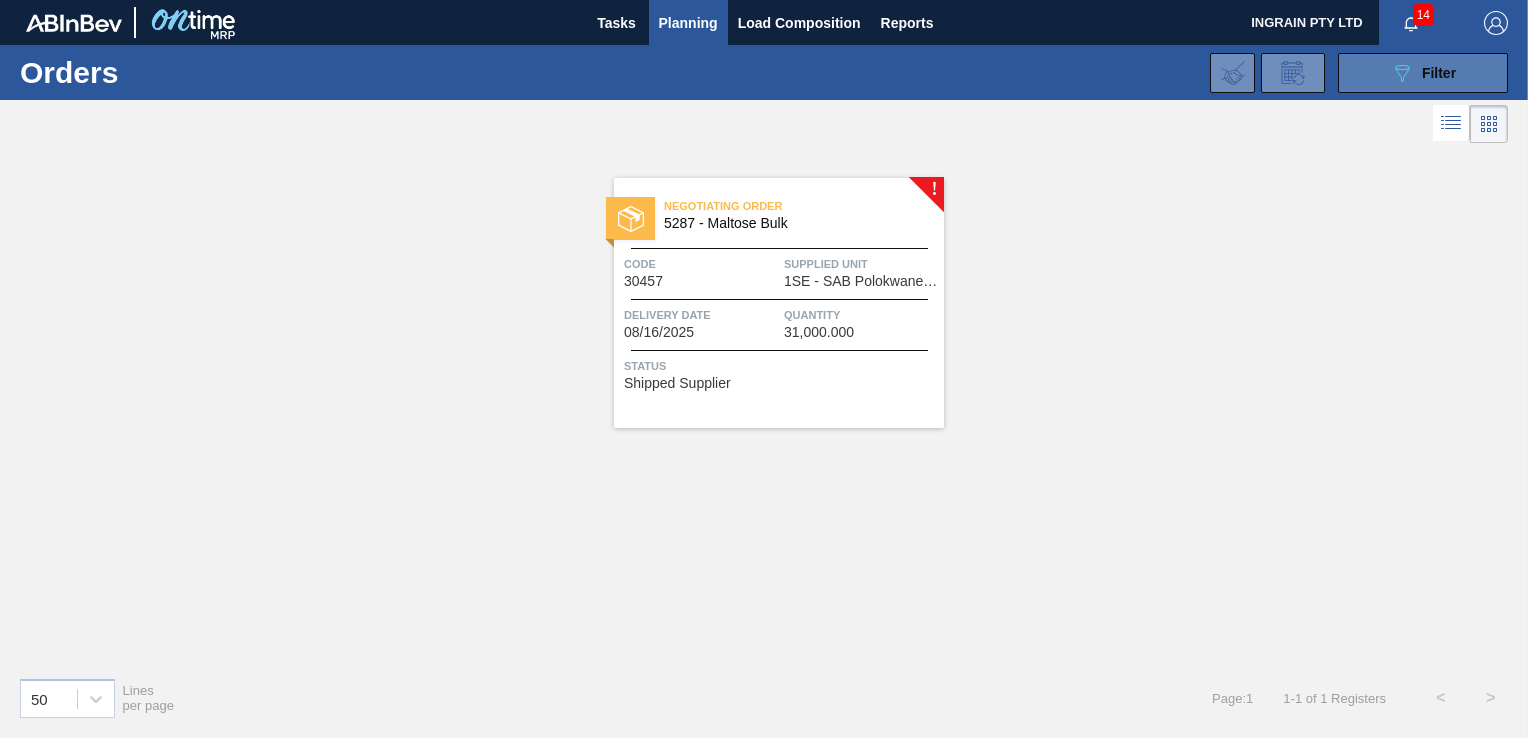 click on "089F7B8B-B2A5-4AFE-B5C0-19BA573D28AC Filter" at bounding box center [1423, 73] 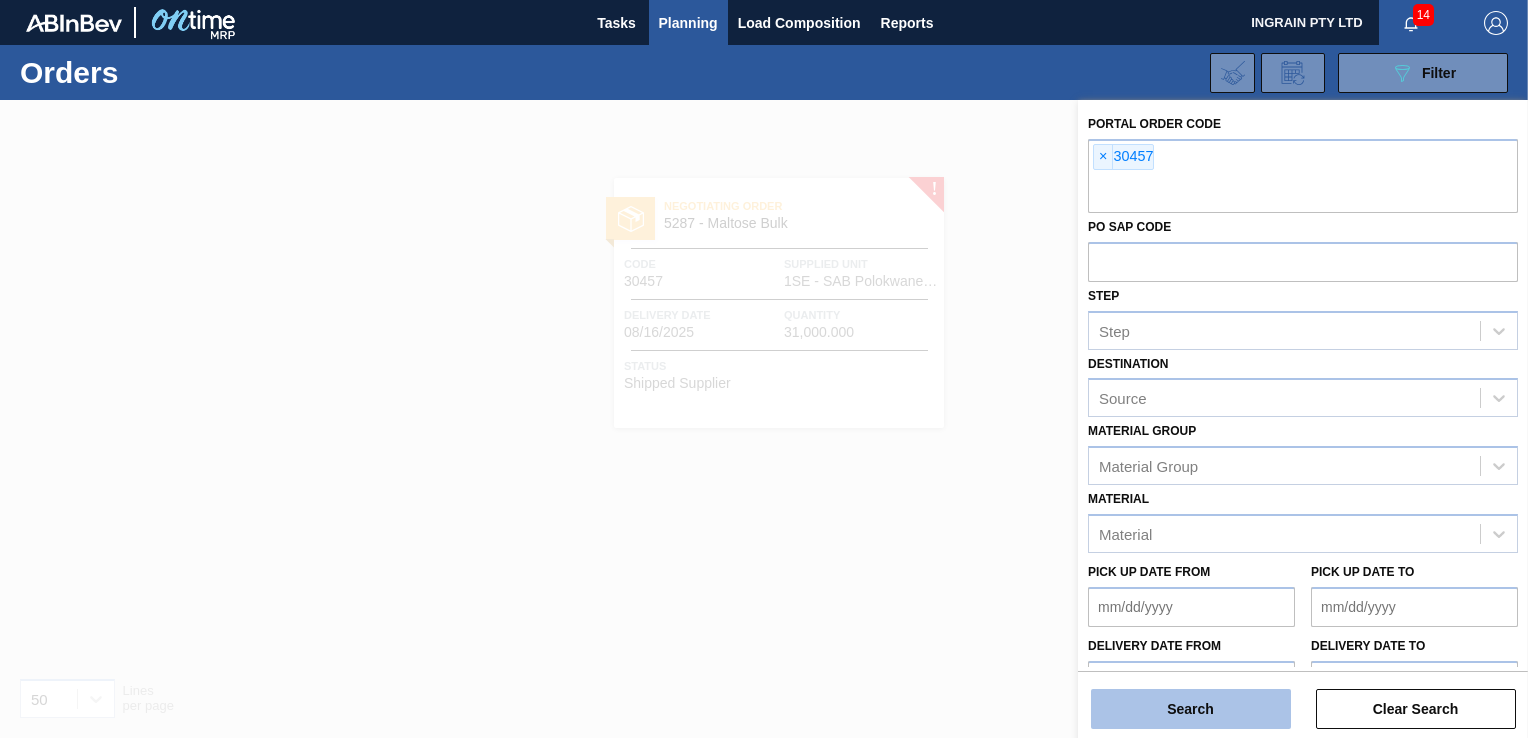 click on "Search" at bounding box center (1191, 709) 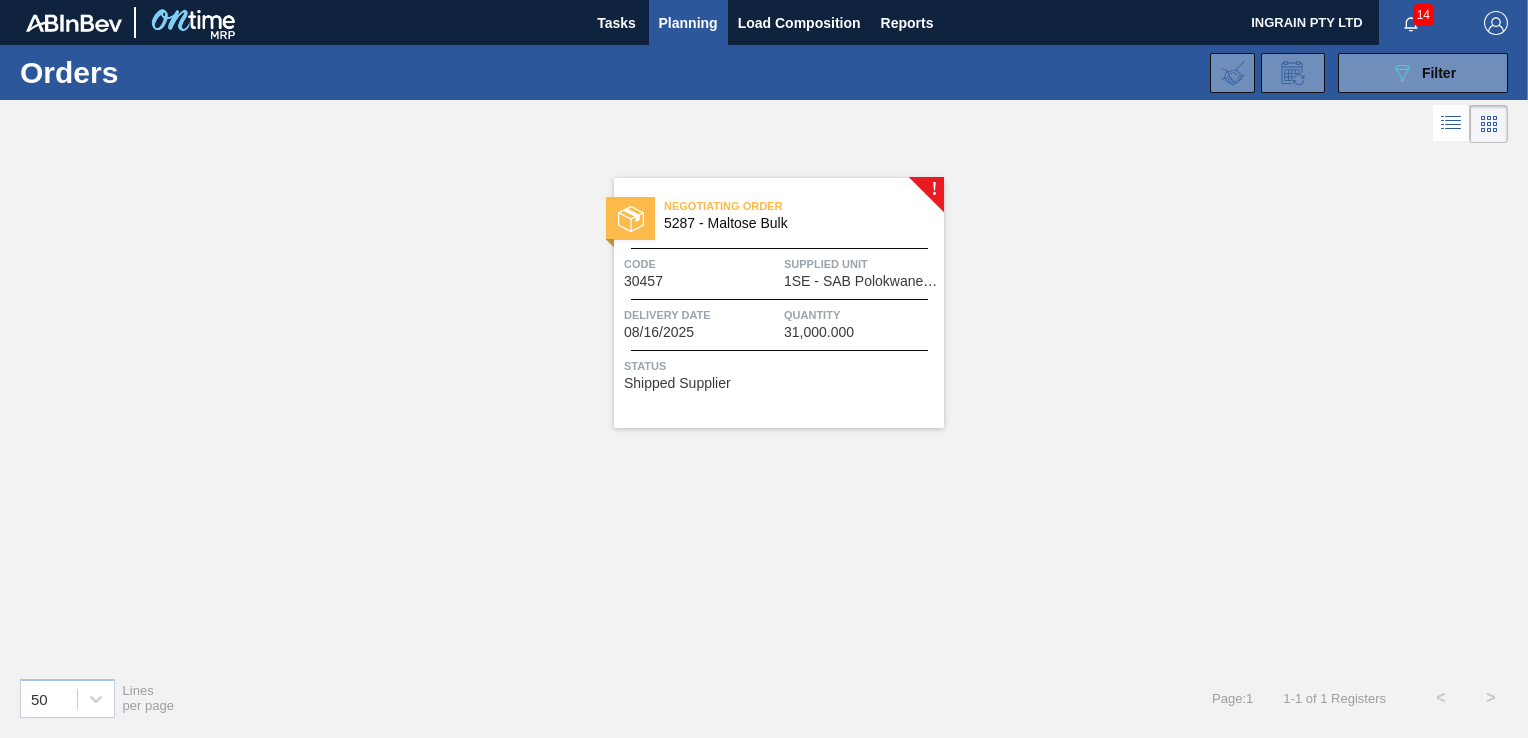 click on "Supplied Unit" at bounding box center [861, 264] 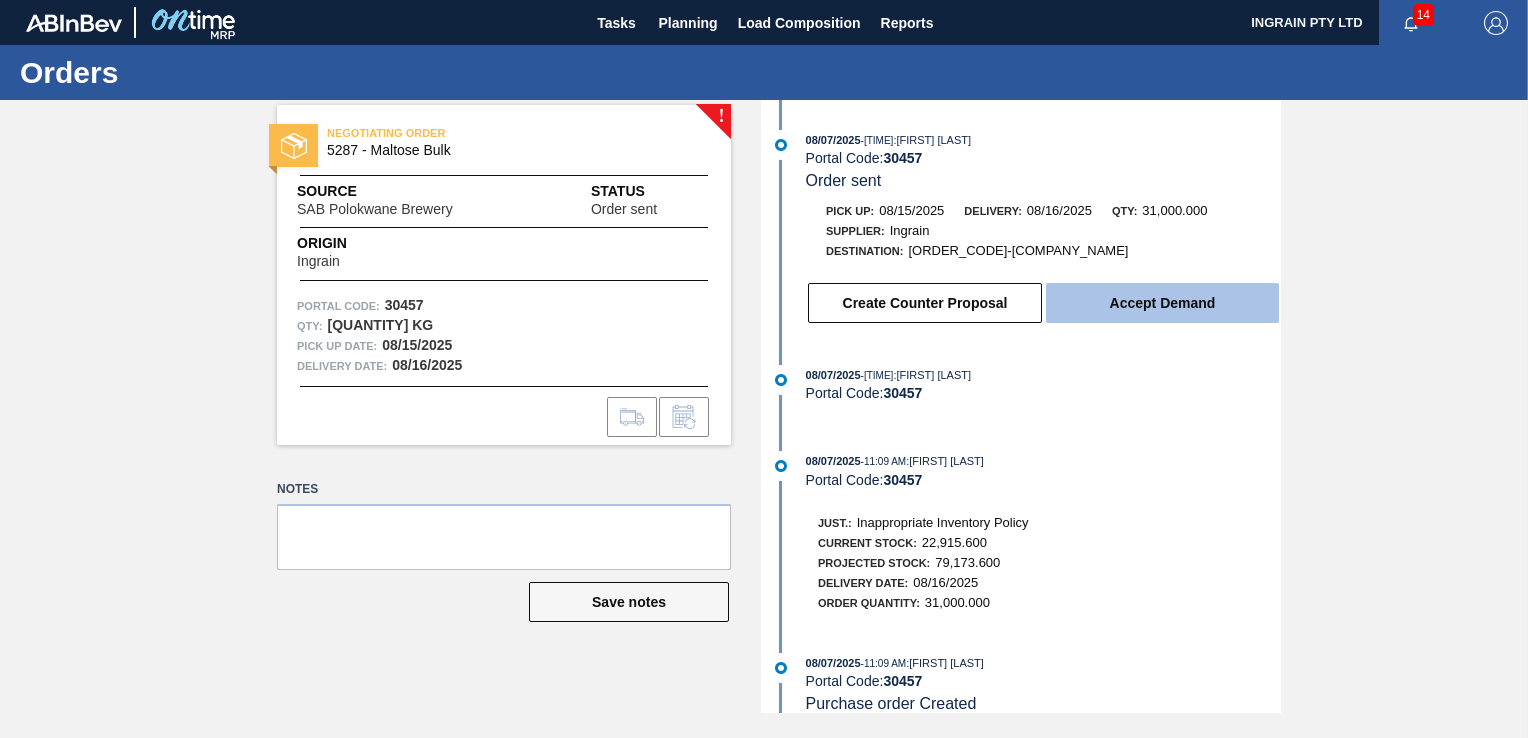 click on "Accept Demand" at bounding box center (1162, 303) 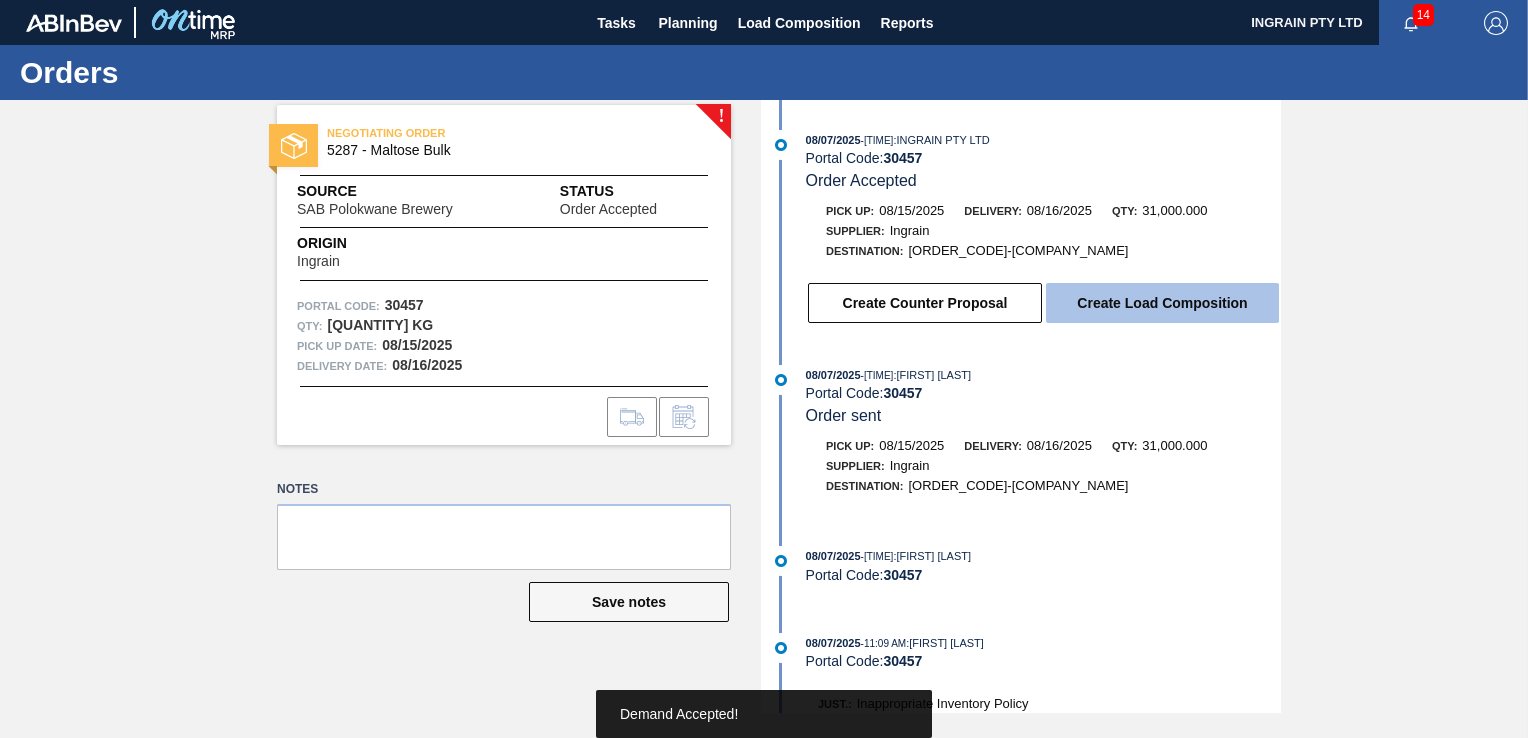 click on "Create Load Composition" at bounding box center [1162, 303] 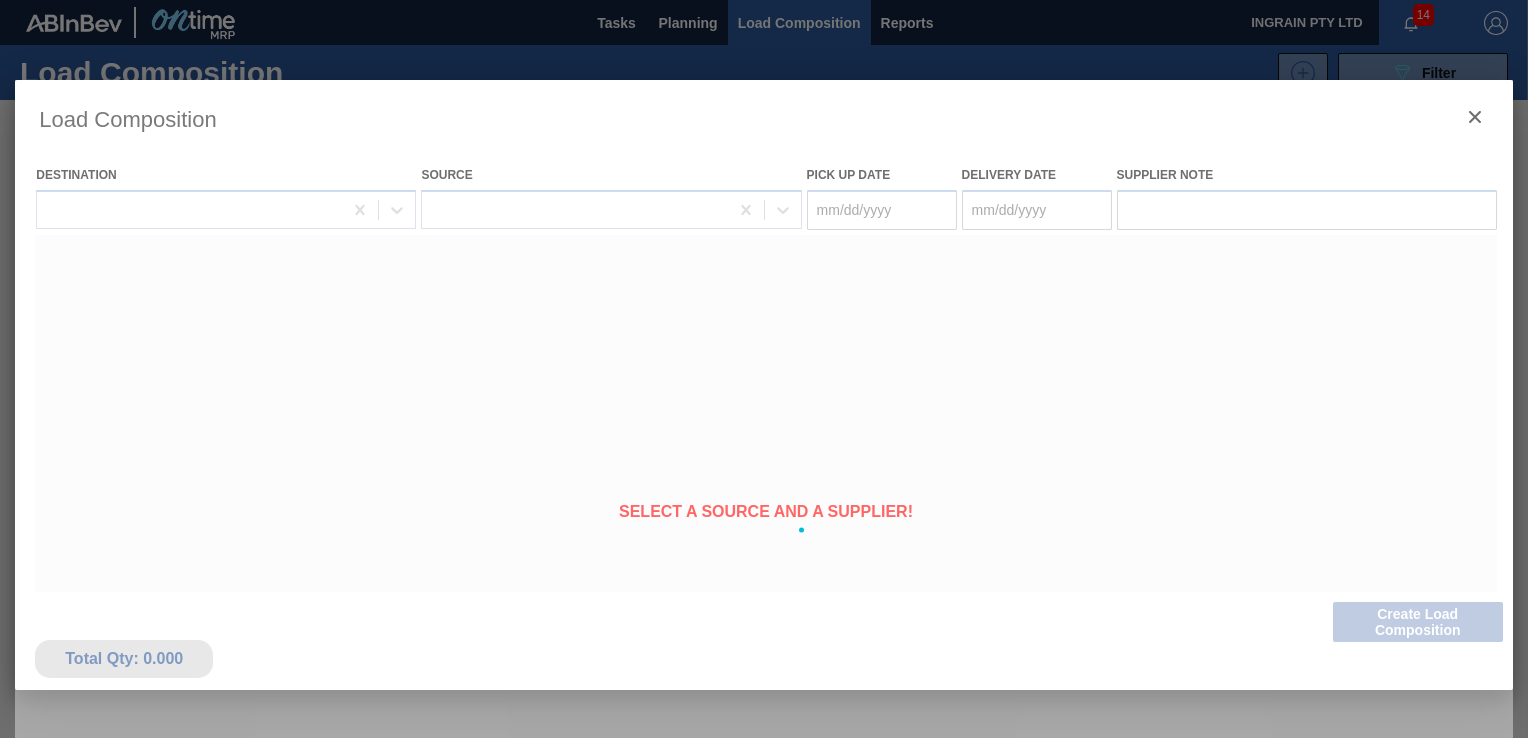 type on "08/15/2025" 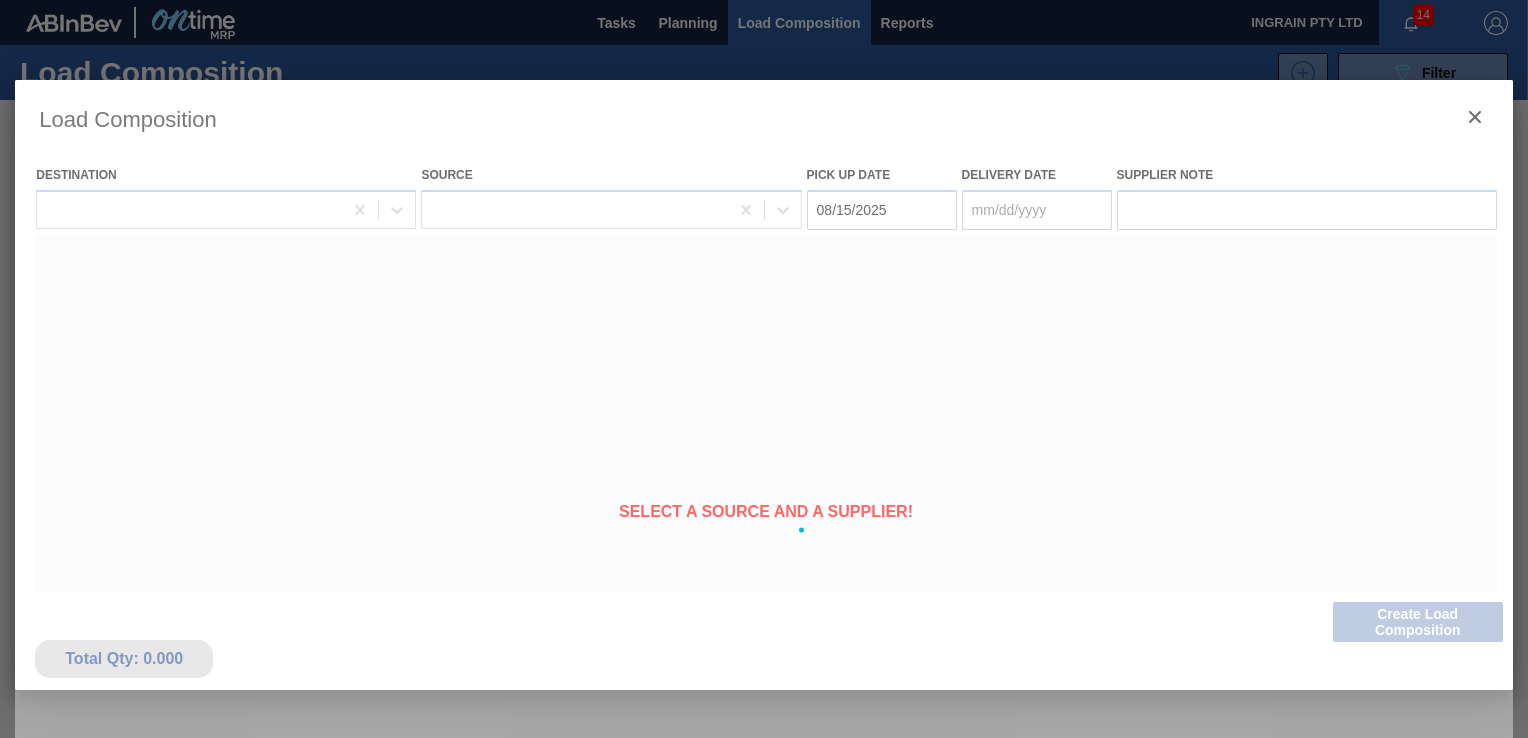 type on "08/16/2025" 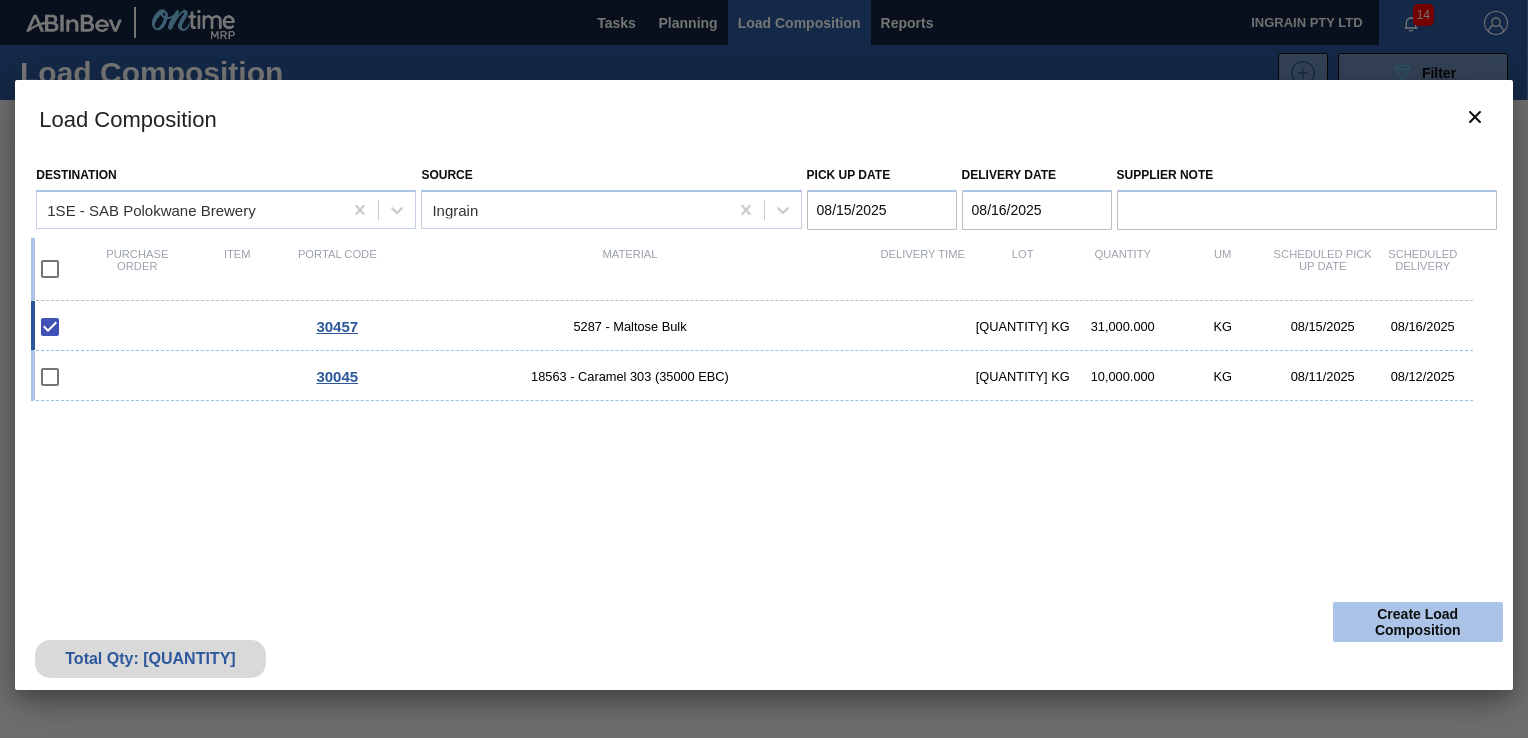 click on "Create Load Composition" at bounding box center (1418, 622) 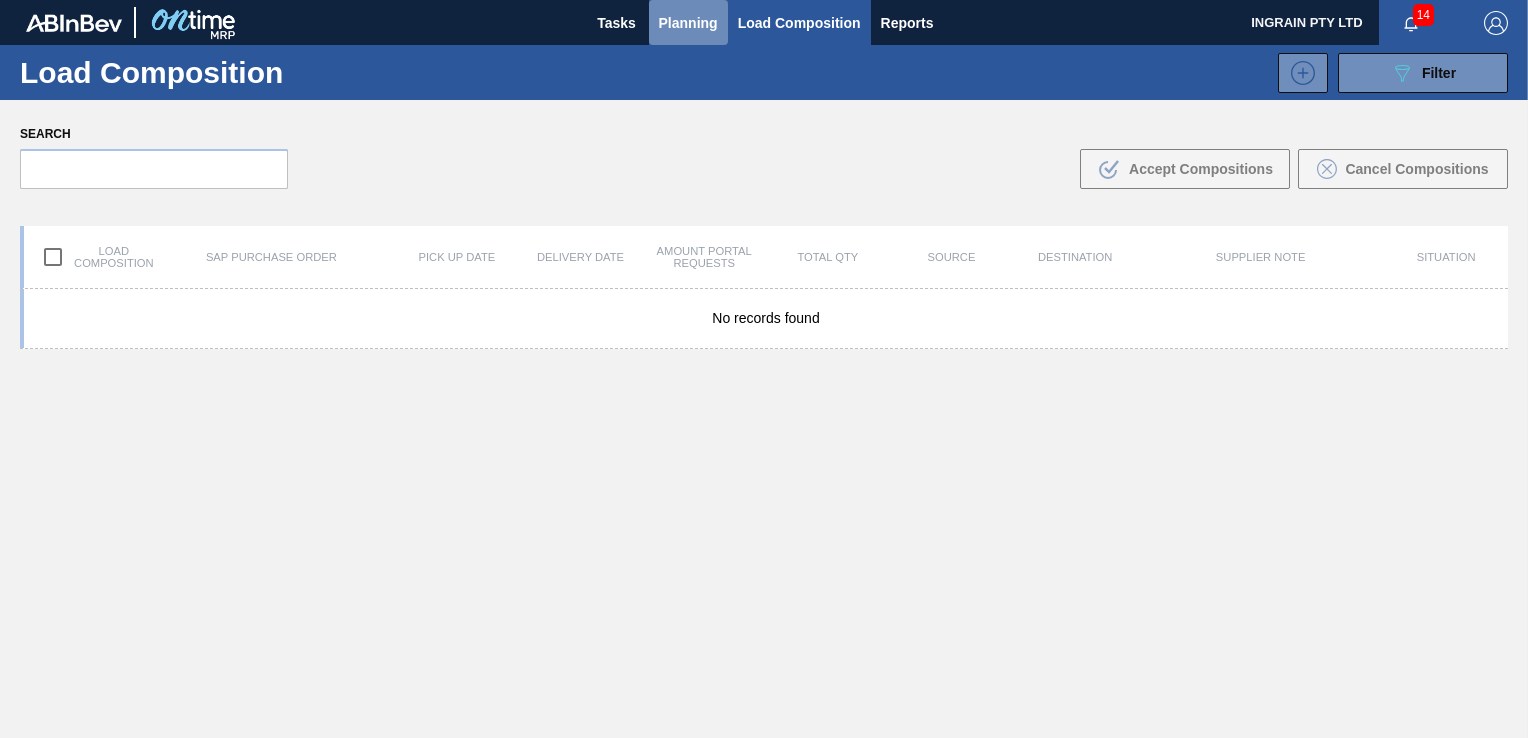 click on "Planning" at bounding box center [688, 23] 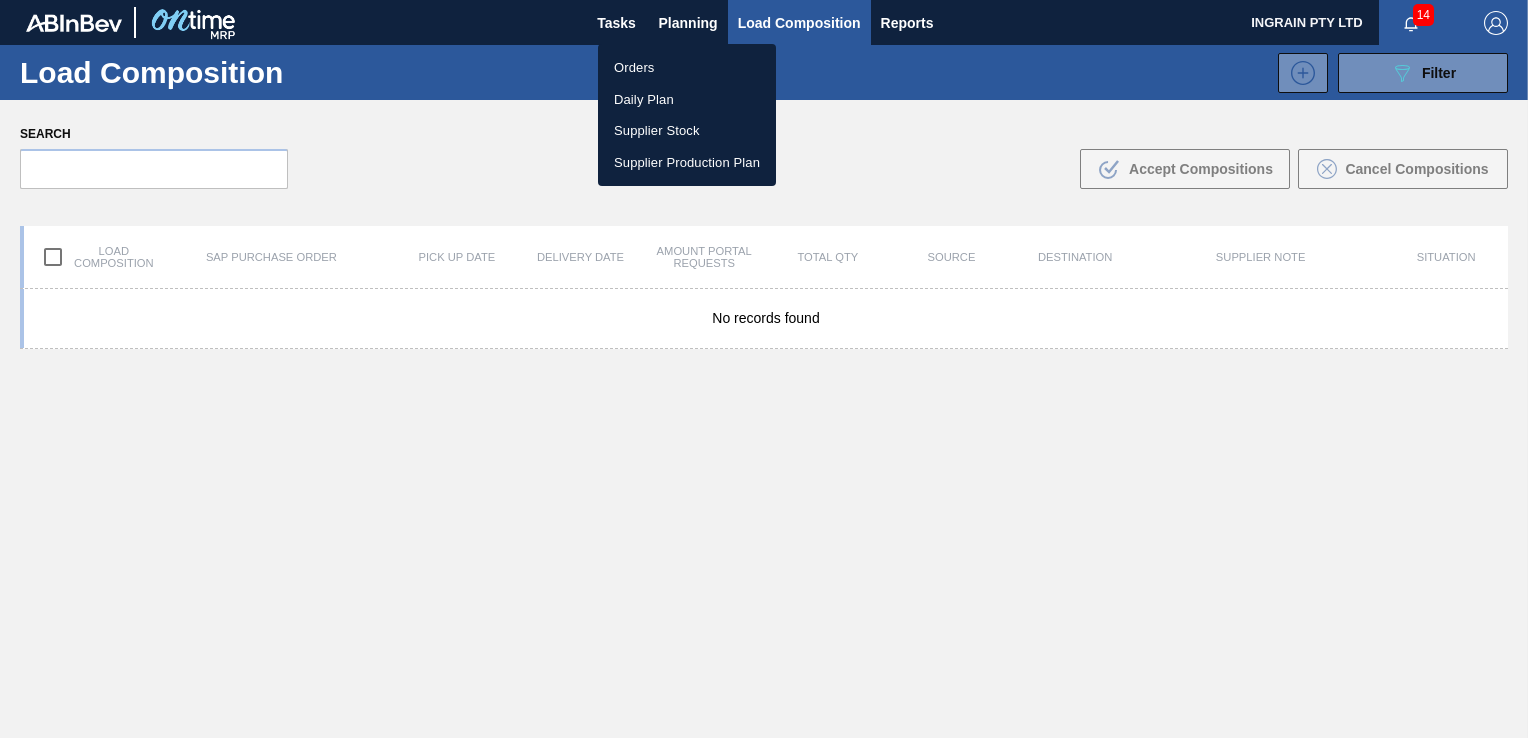 drag, startPoint x: 635, startPoint y: 67, endPoint x: 1049, endPoint y: 196, distance: 433.63232 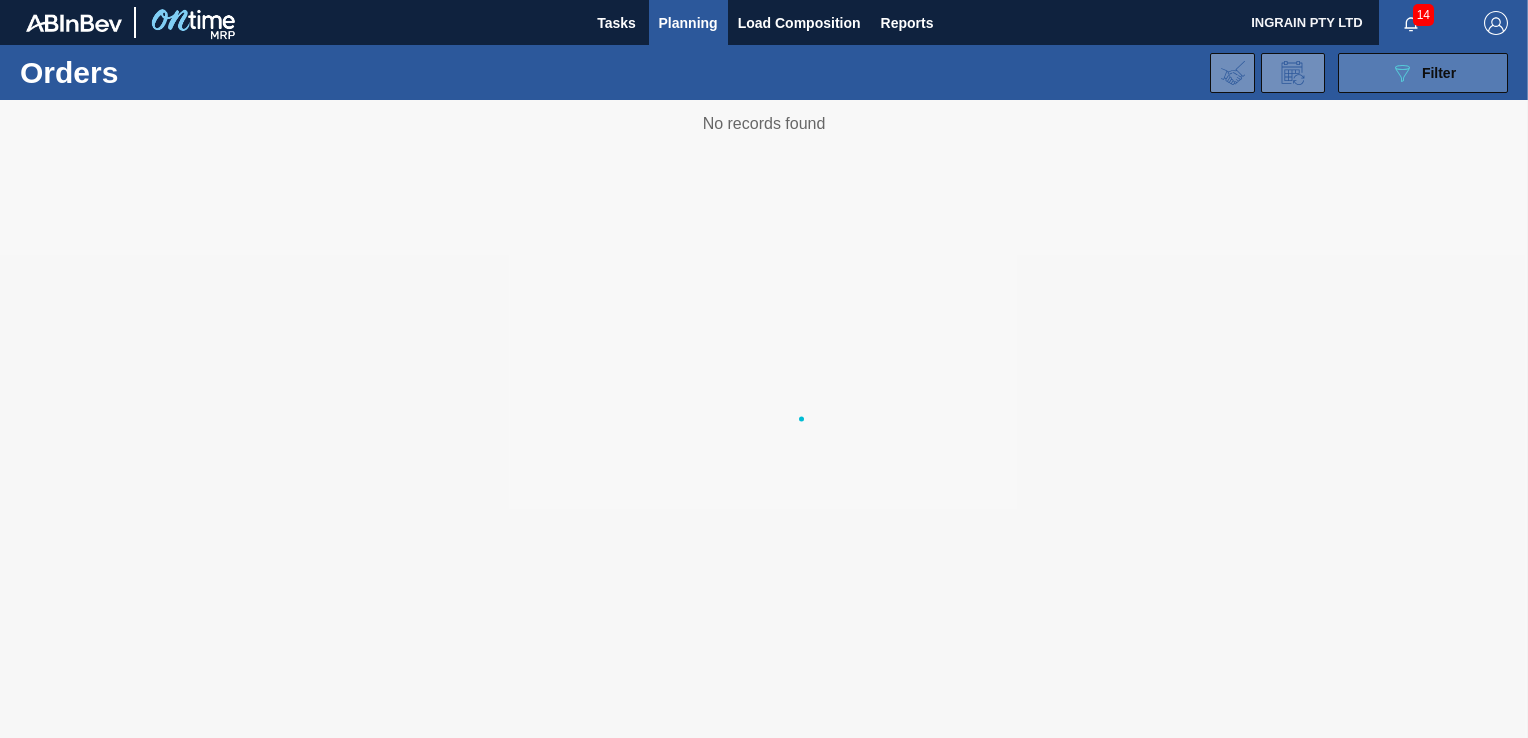click on "089F7B8B-B2A5-4AFE-B5C0-19BA573D28AC Filter" at bounding box center (1423, 73) 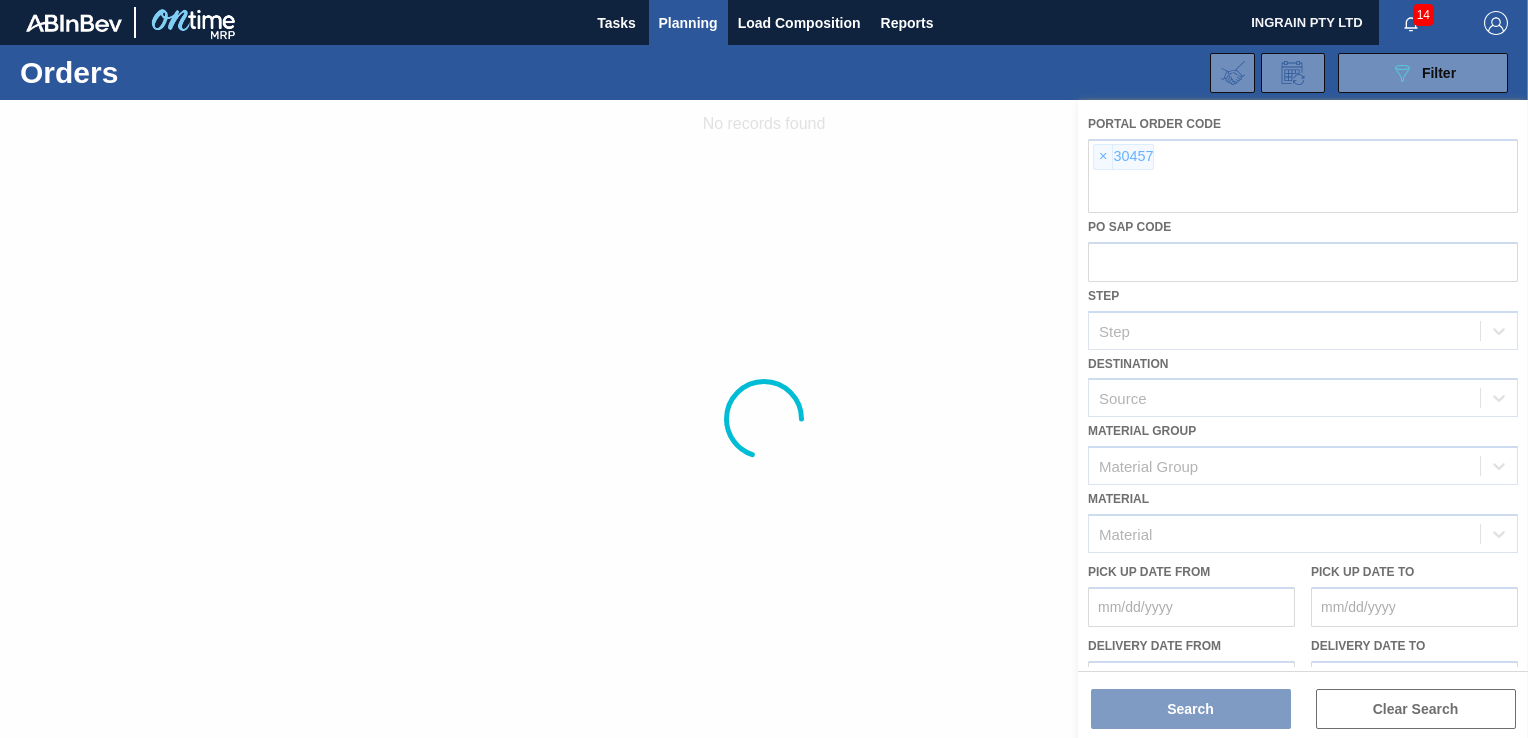 click at bounding box center (764, 419) 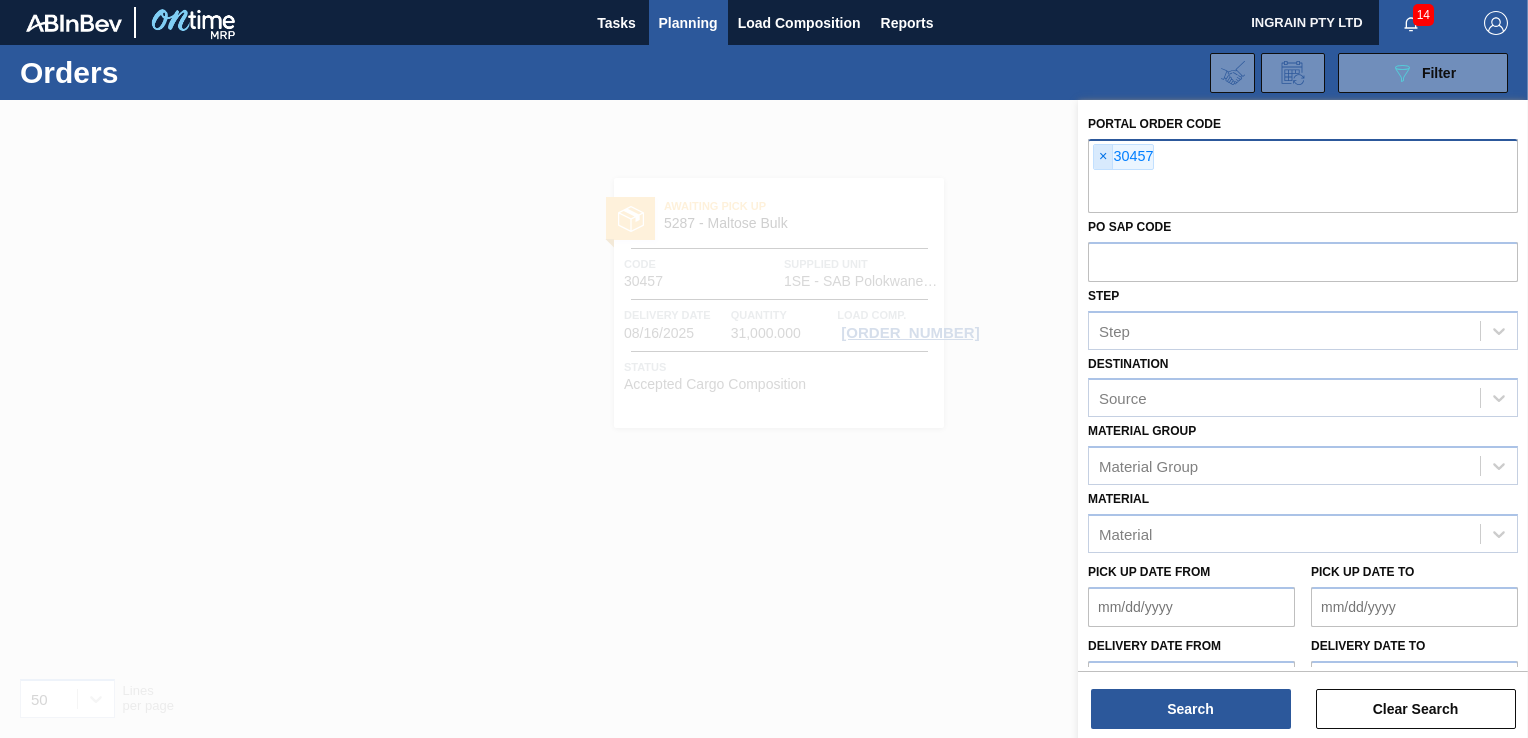 click on "×" at bounding box center [1103, 157] 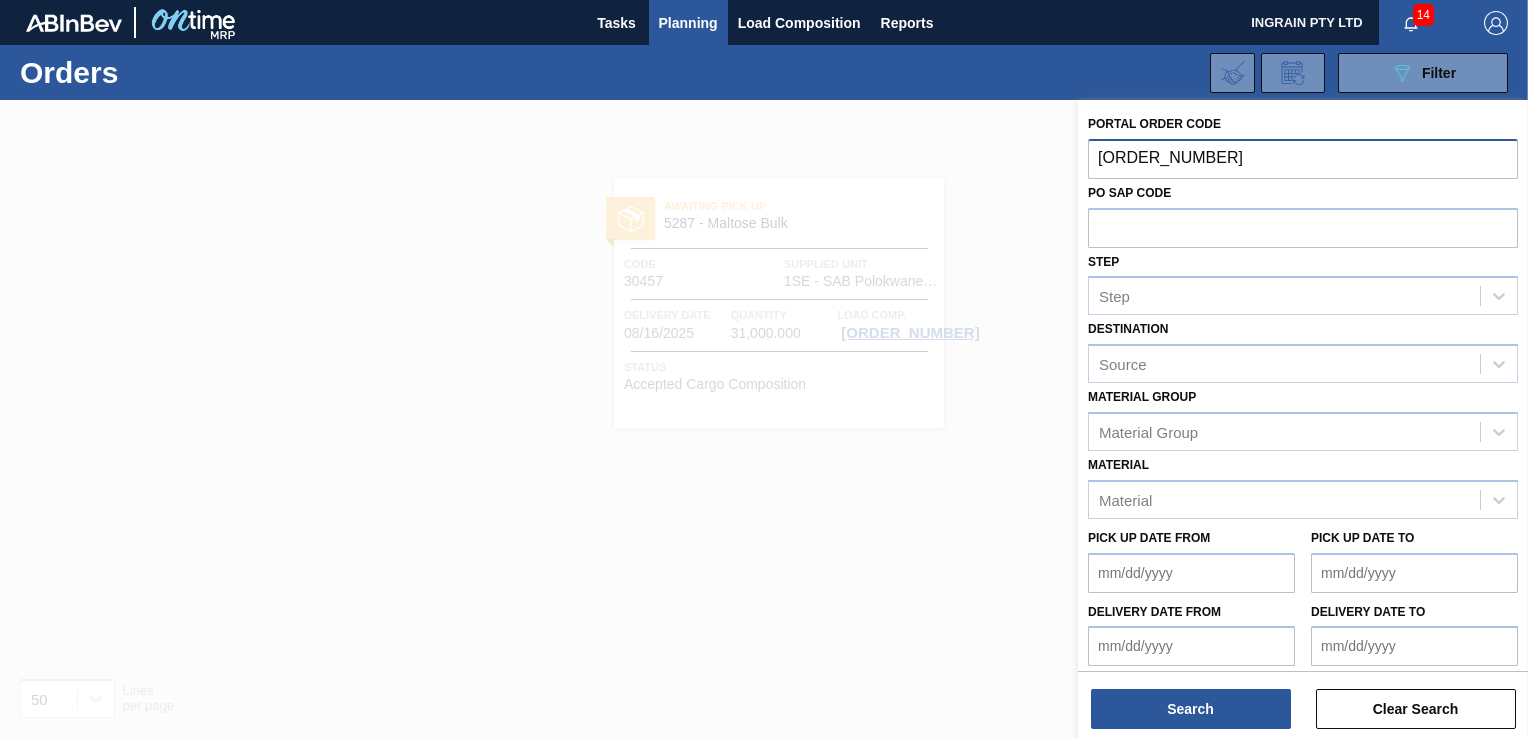 type on "30045" 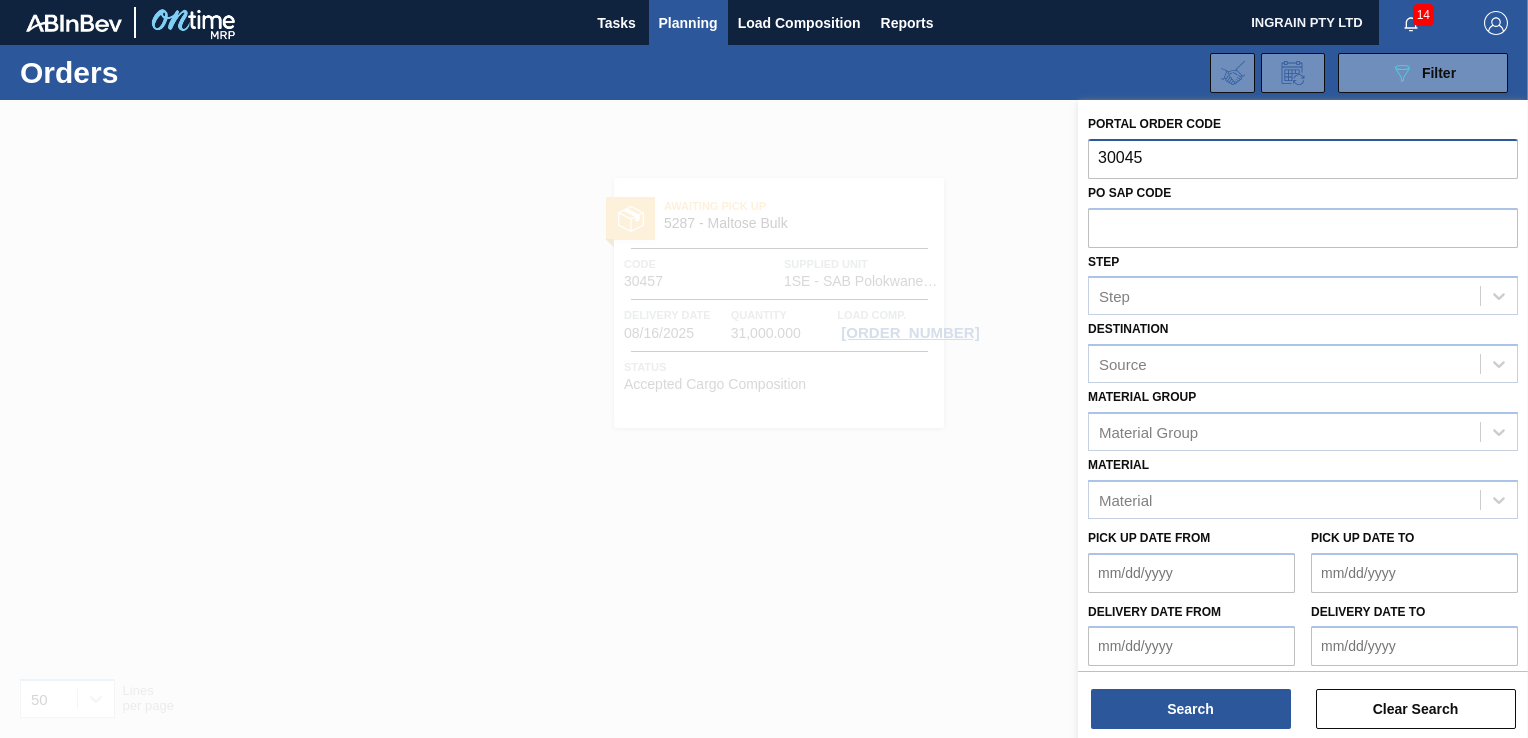type 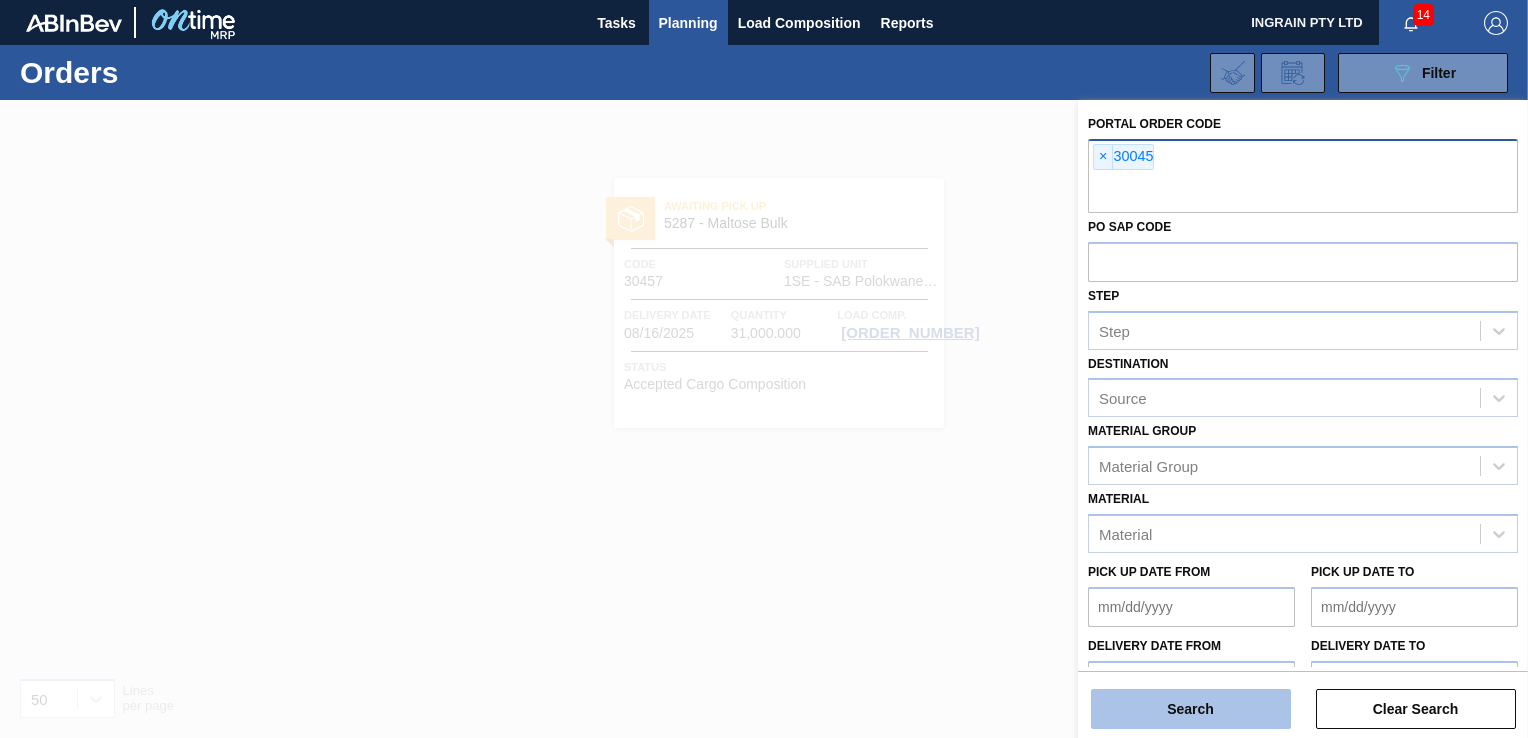 click on "Search" at bounding box center (1191, 709) 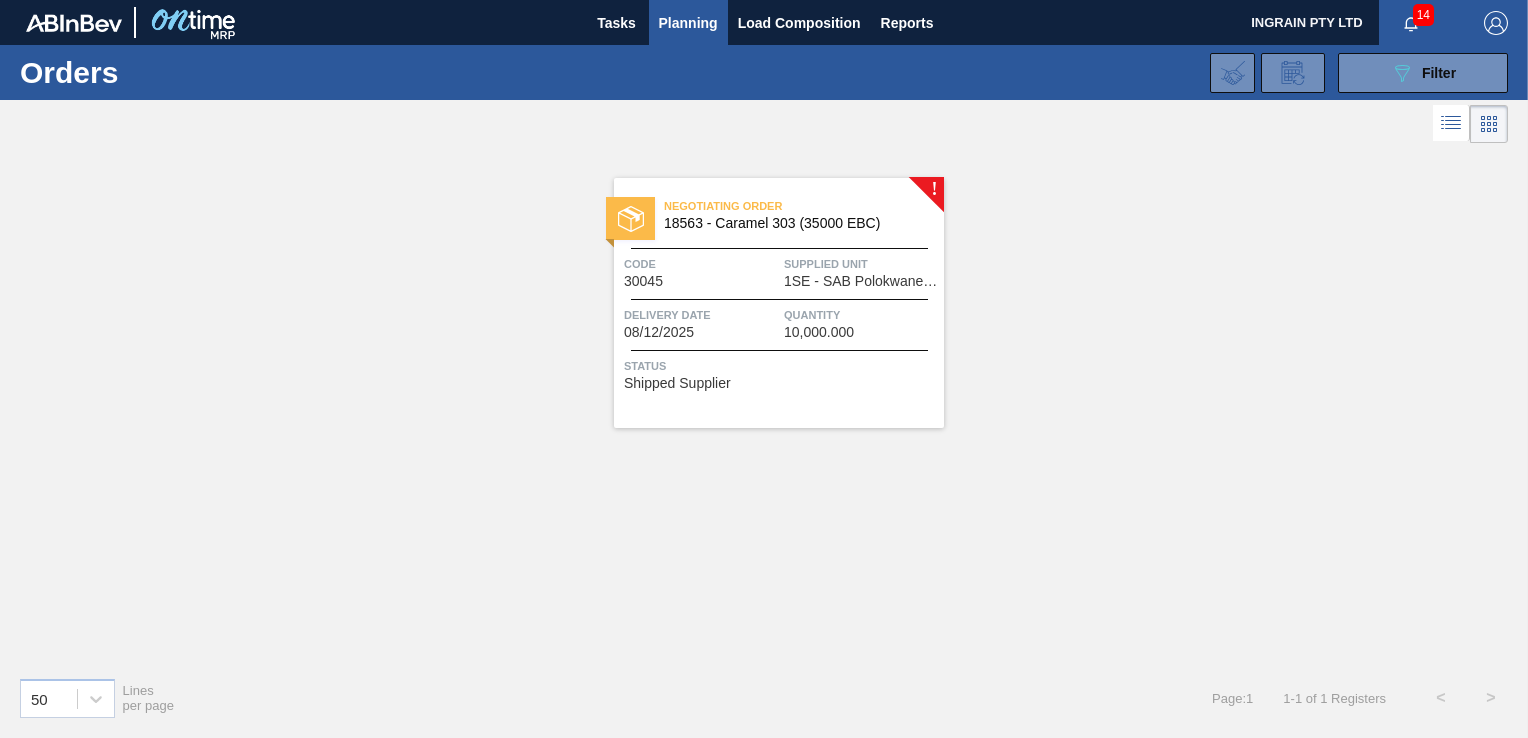 click on "Negotiating Order [ORDER_NUMBER] - Caramel [PRODUCT_CODE] ([PRODUCT_DETAILS]) Code [ORDER_NUMBER] Supplied Unit [ORDER_CODE] - [COMPANY_NAME] Delivery Date [DATE] Quantity [QUANTITY] Status Shipped Supplier" at bounding box center [779, 303] 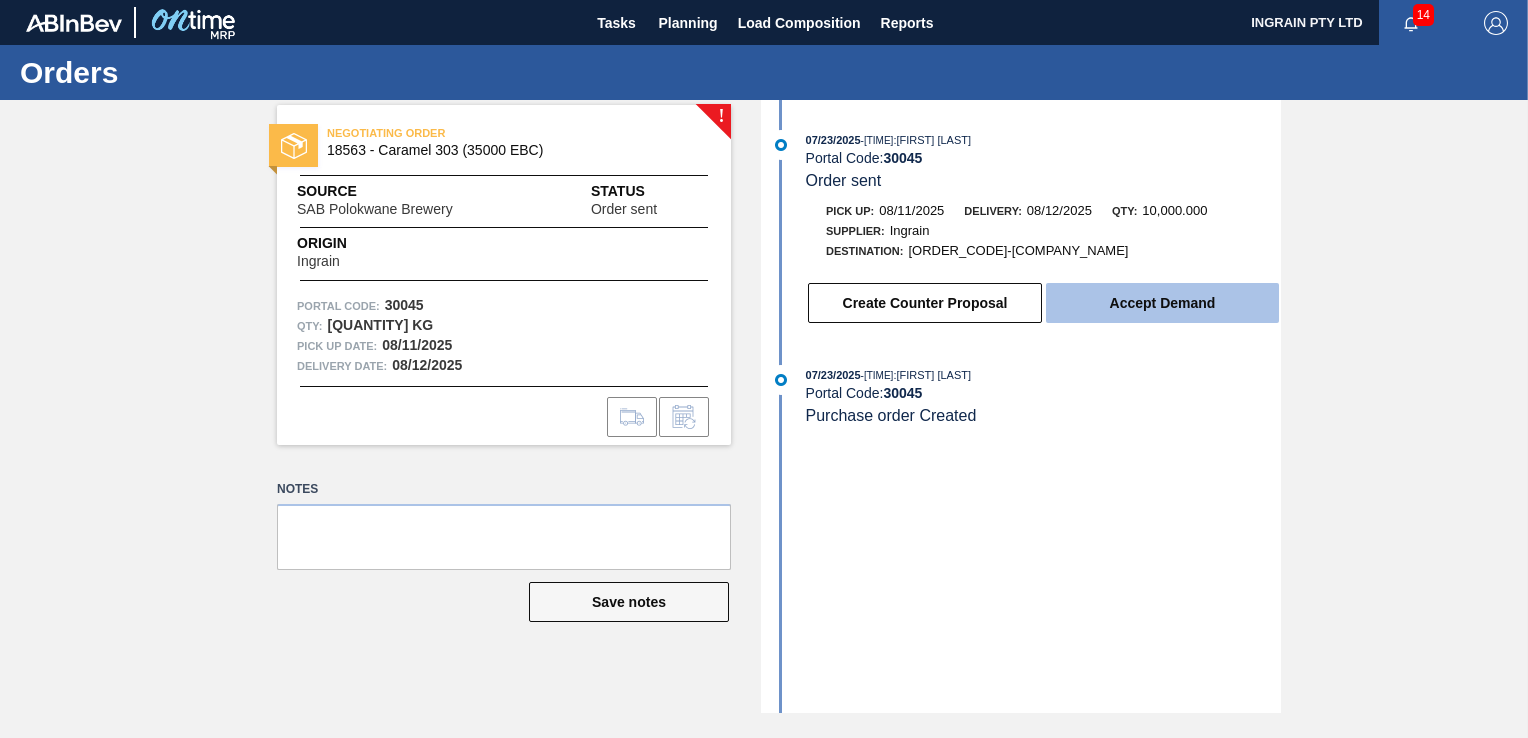 click on "Accept Demand" at bounding box center (1162, 303) 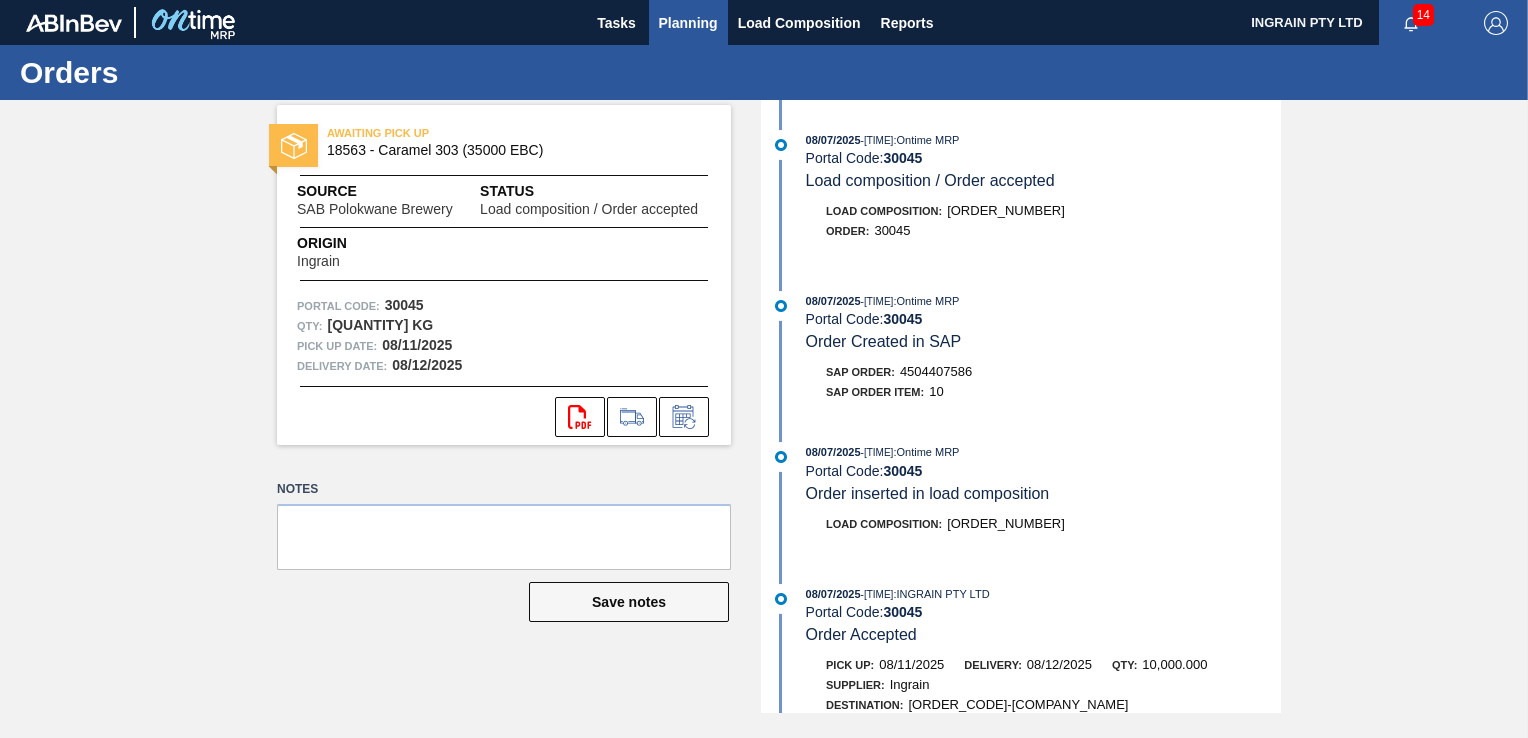 click on "Planning" at bounding box center [688, 23] 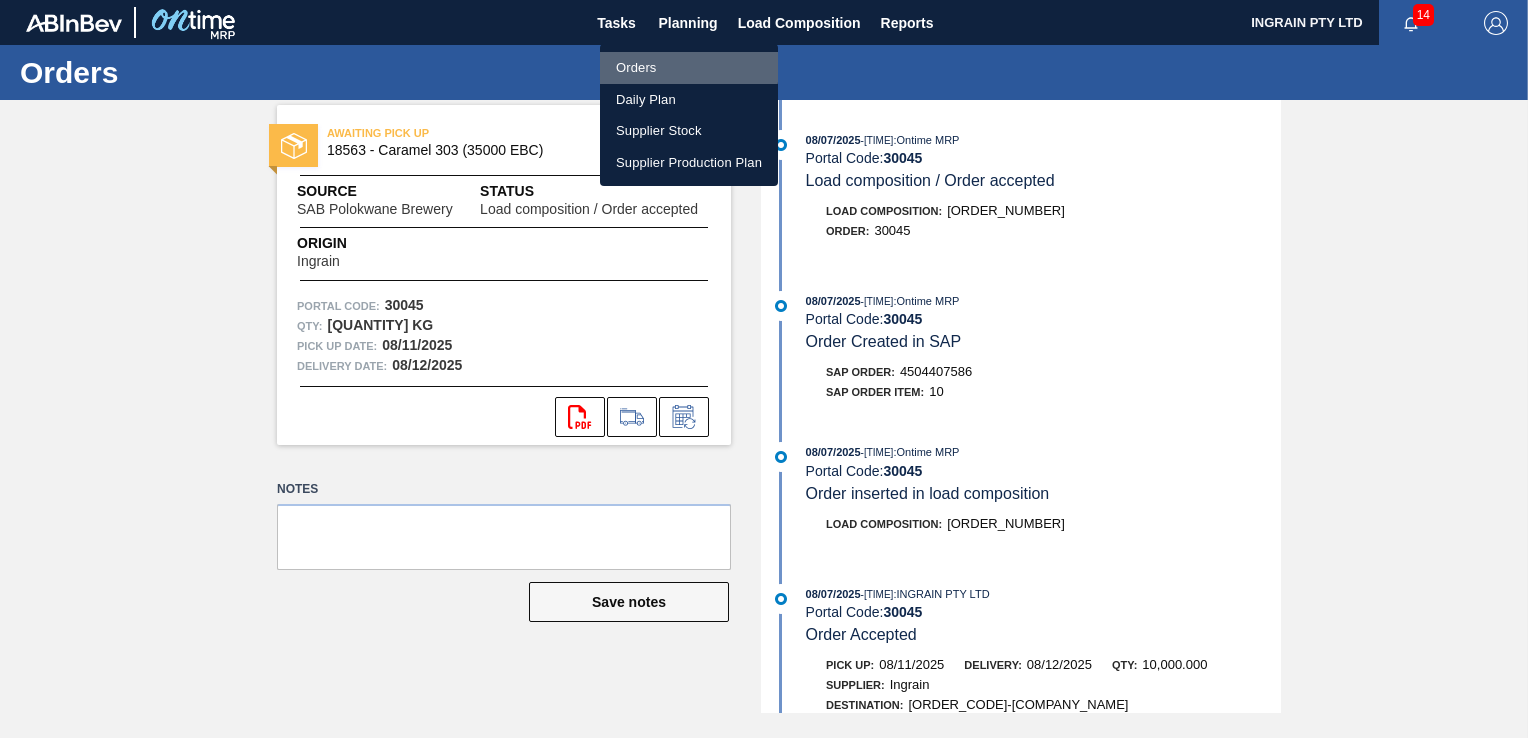 click on "Orders" at bounding box center [689, 68] 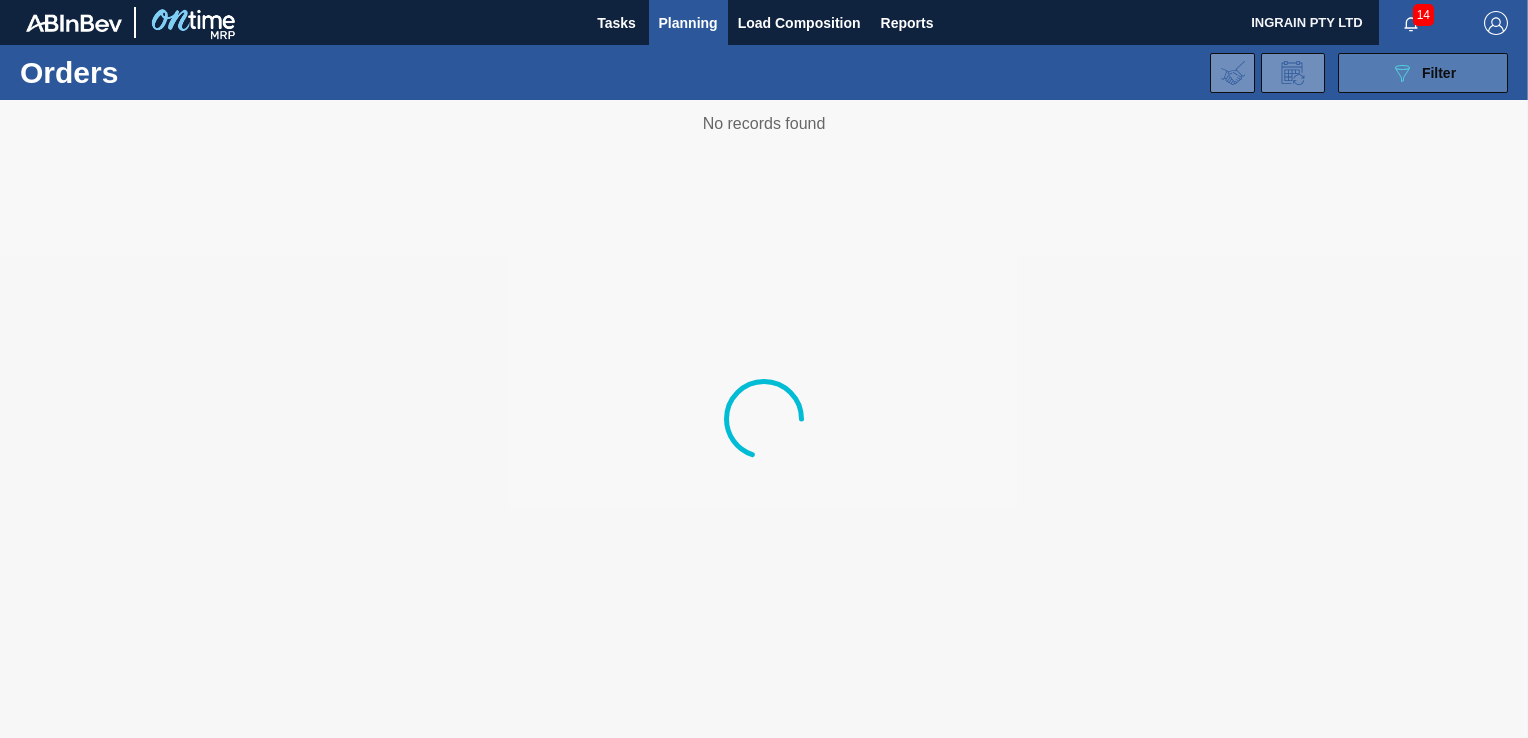 click on "089F7B8B-B2A5-4AFE-B5C0-19BA573D28AC Filter" at bounding box center (1423, 73) 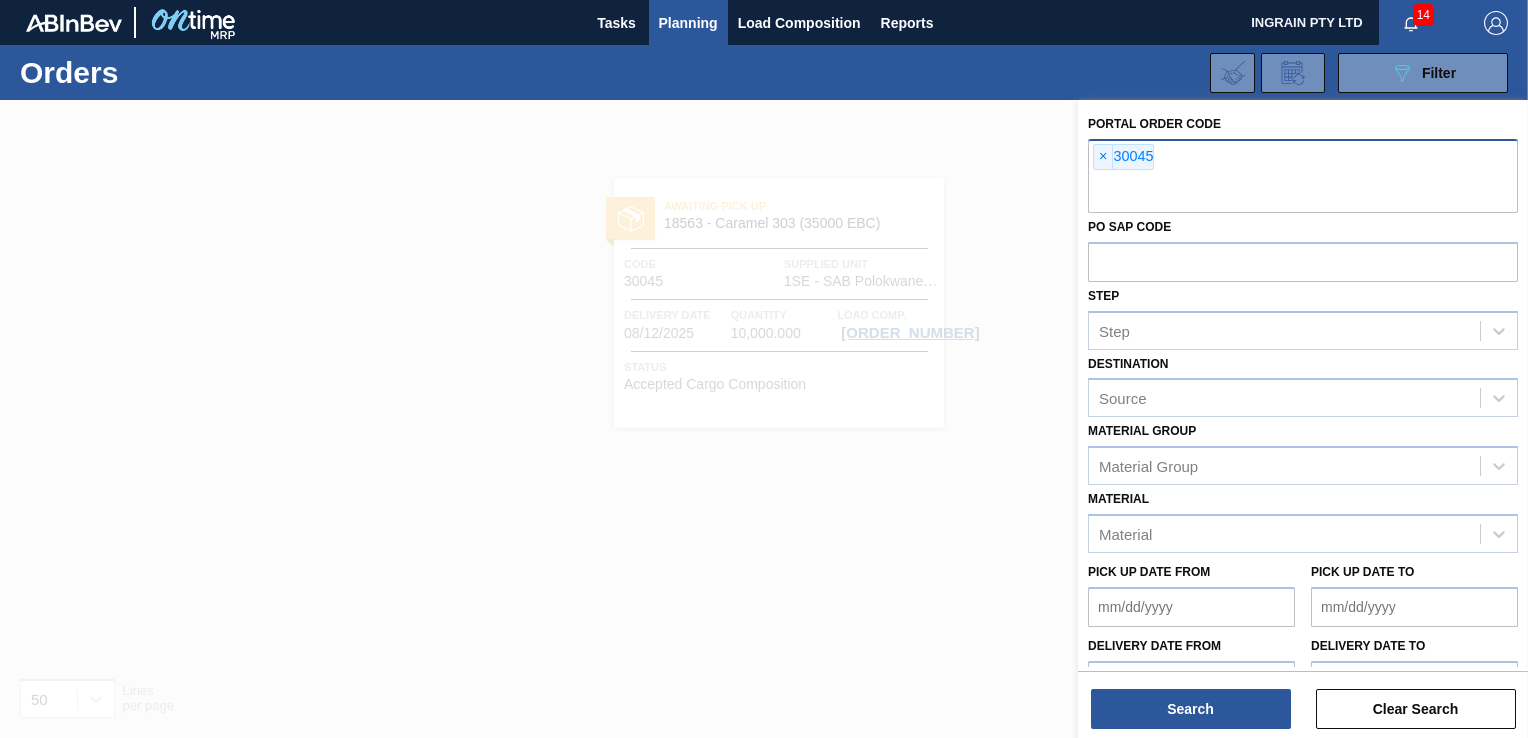 click on "×" at bounding box center [1103, 157] 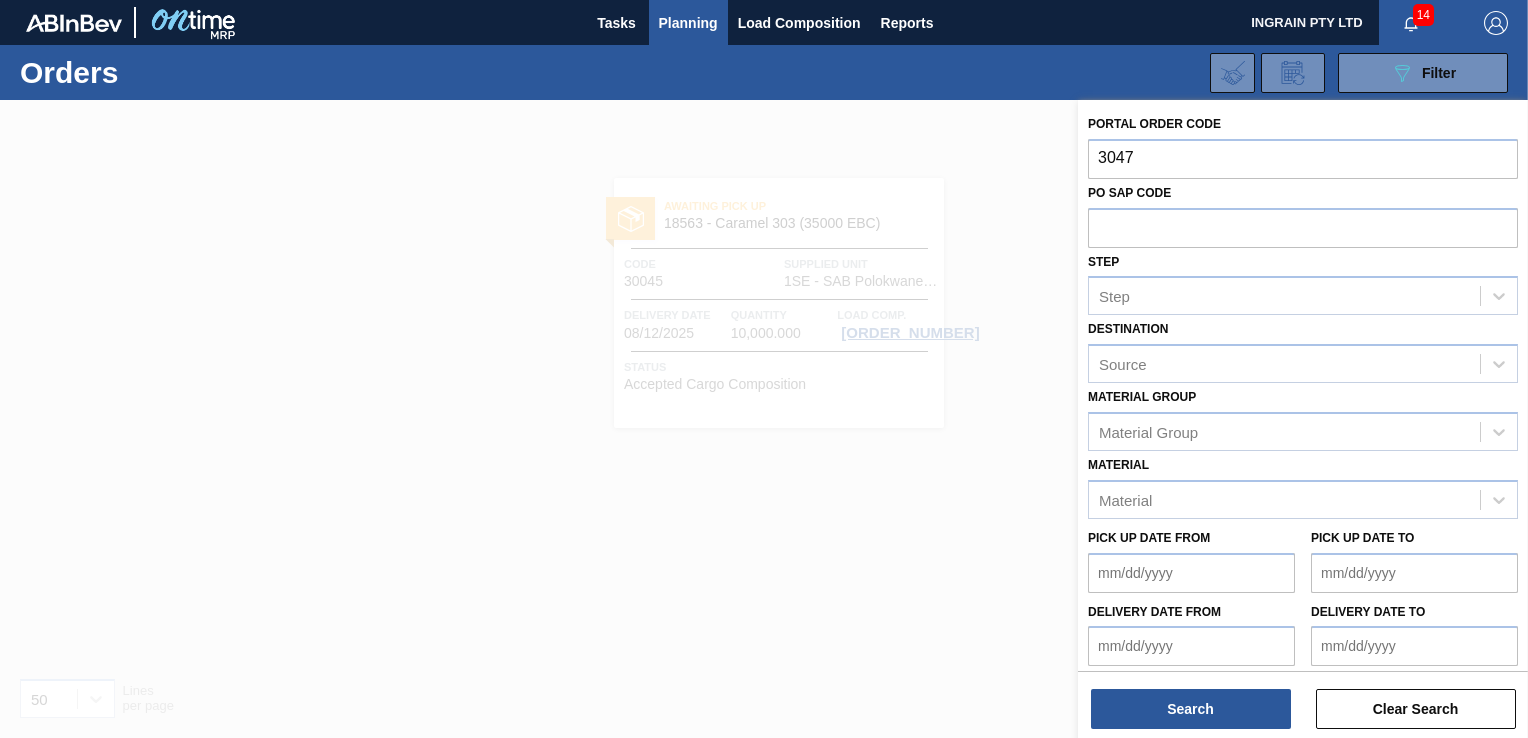 type on "[ORDER_NUMBER]" 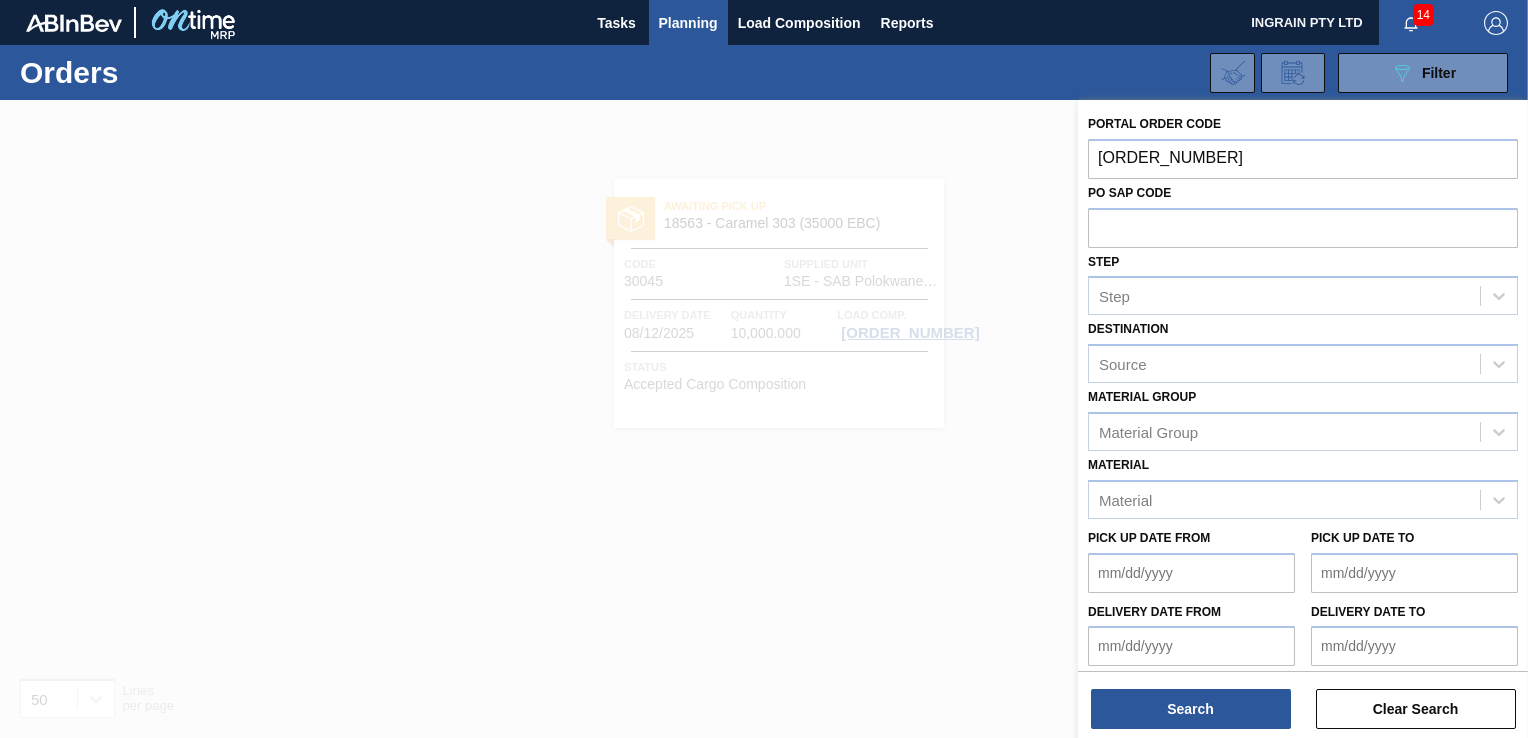 type 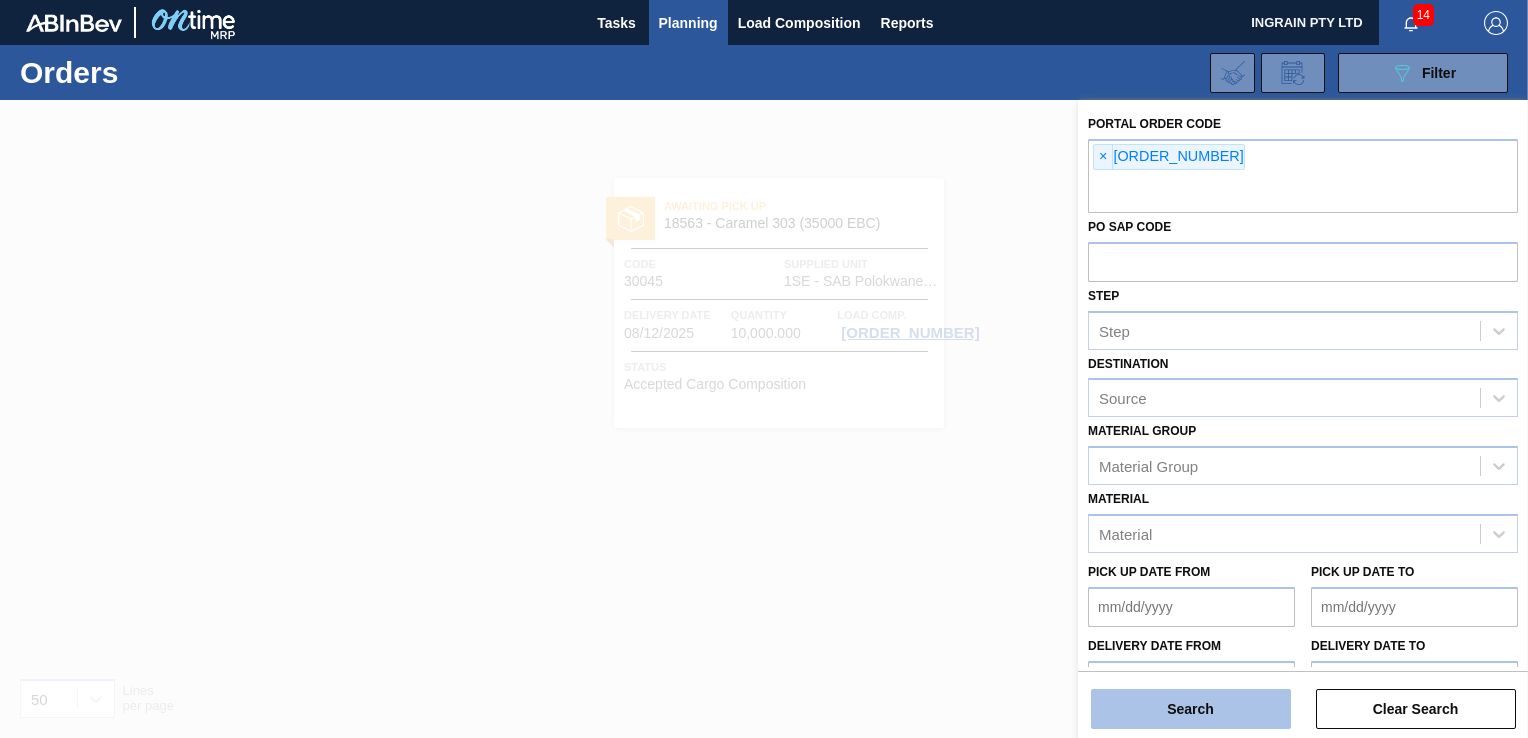 click on "Search" at bounding box center (1191, 709) 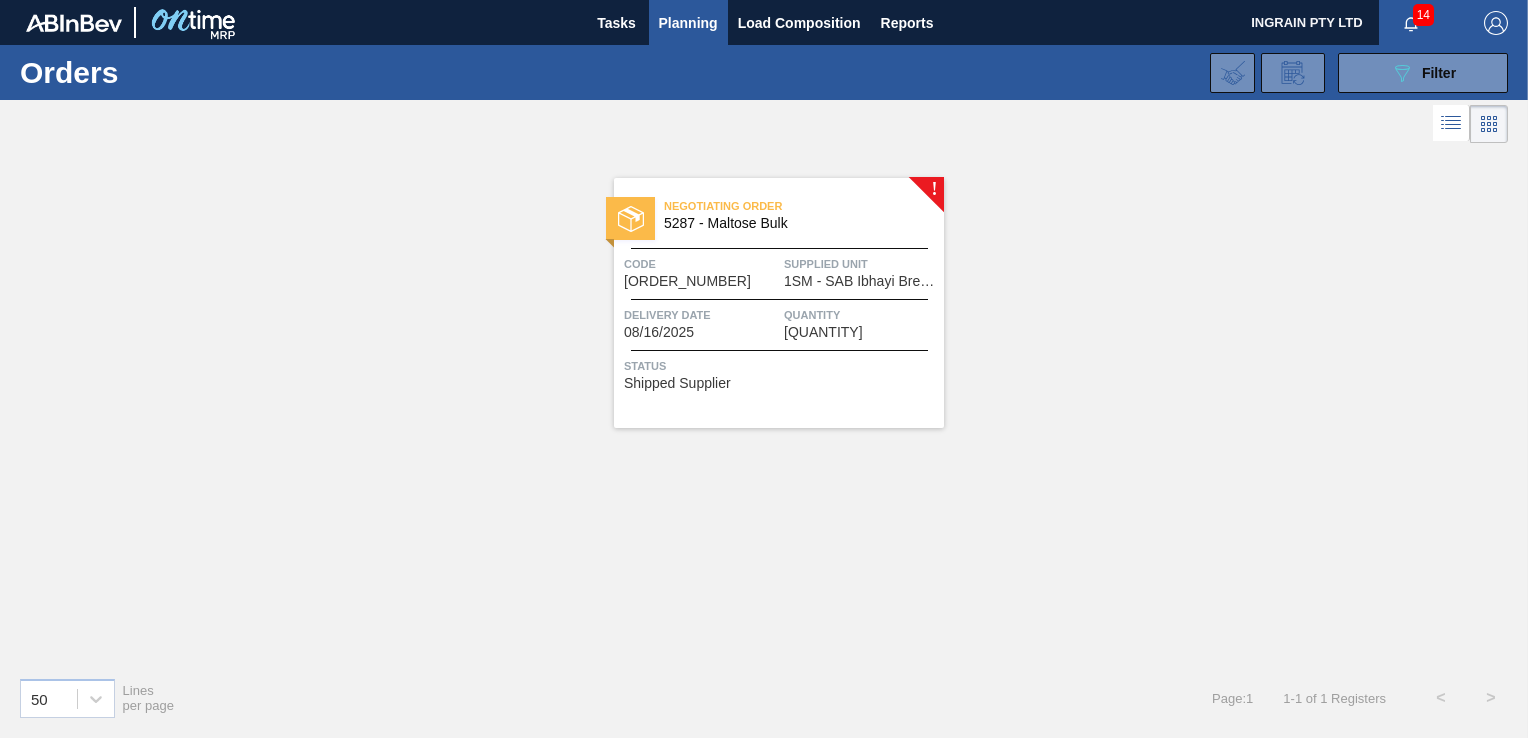 click on "1SM - SAB Ibhayi Brewery" at bounding box center [861, 281] 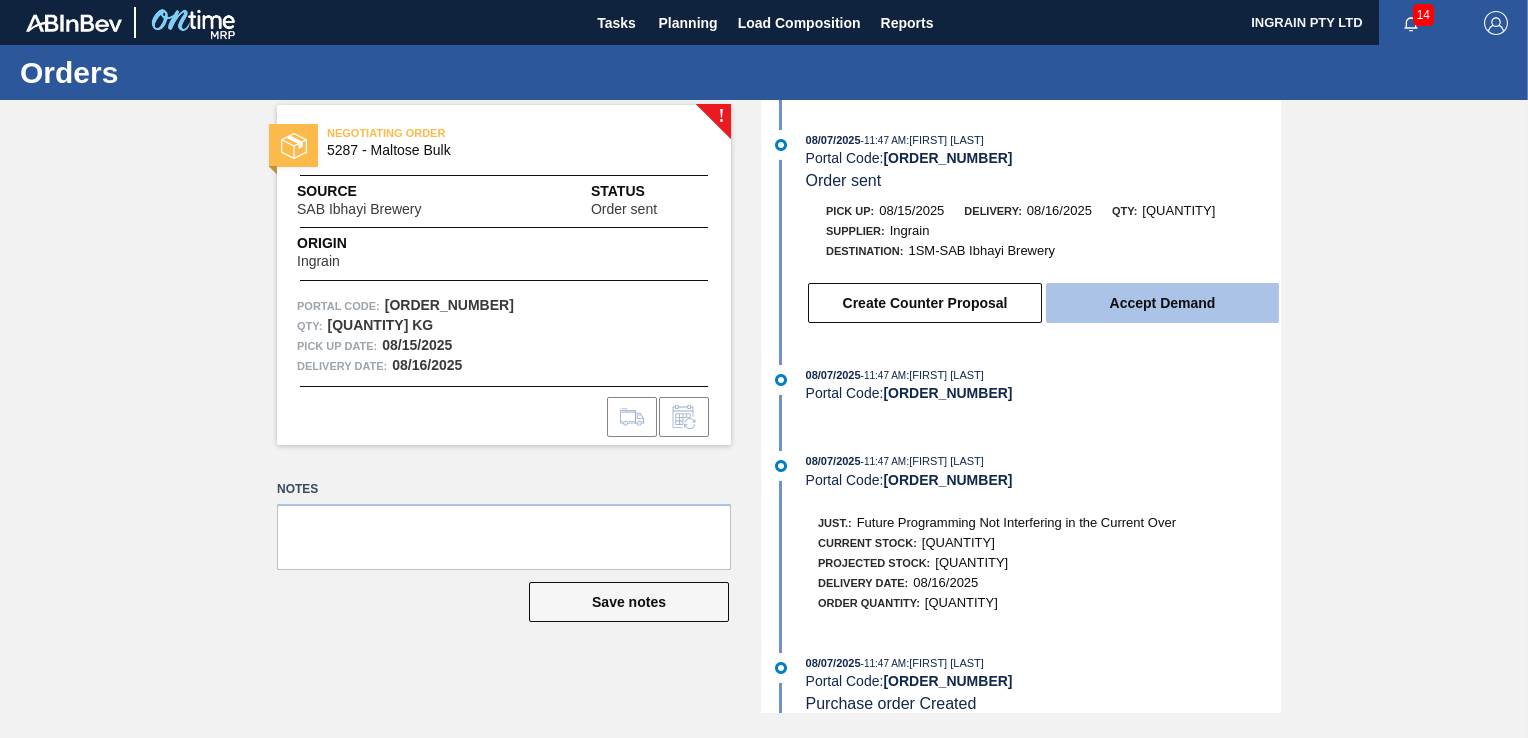 click on "Accept Demand" at bounding box center [1162, 303] 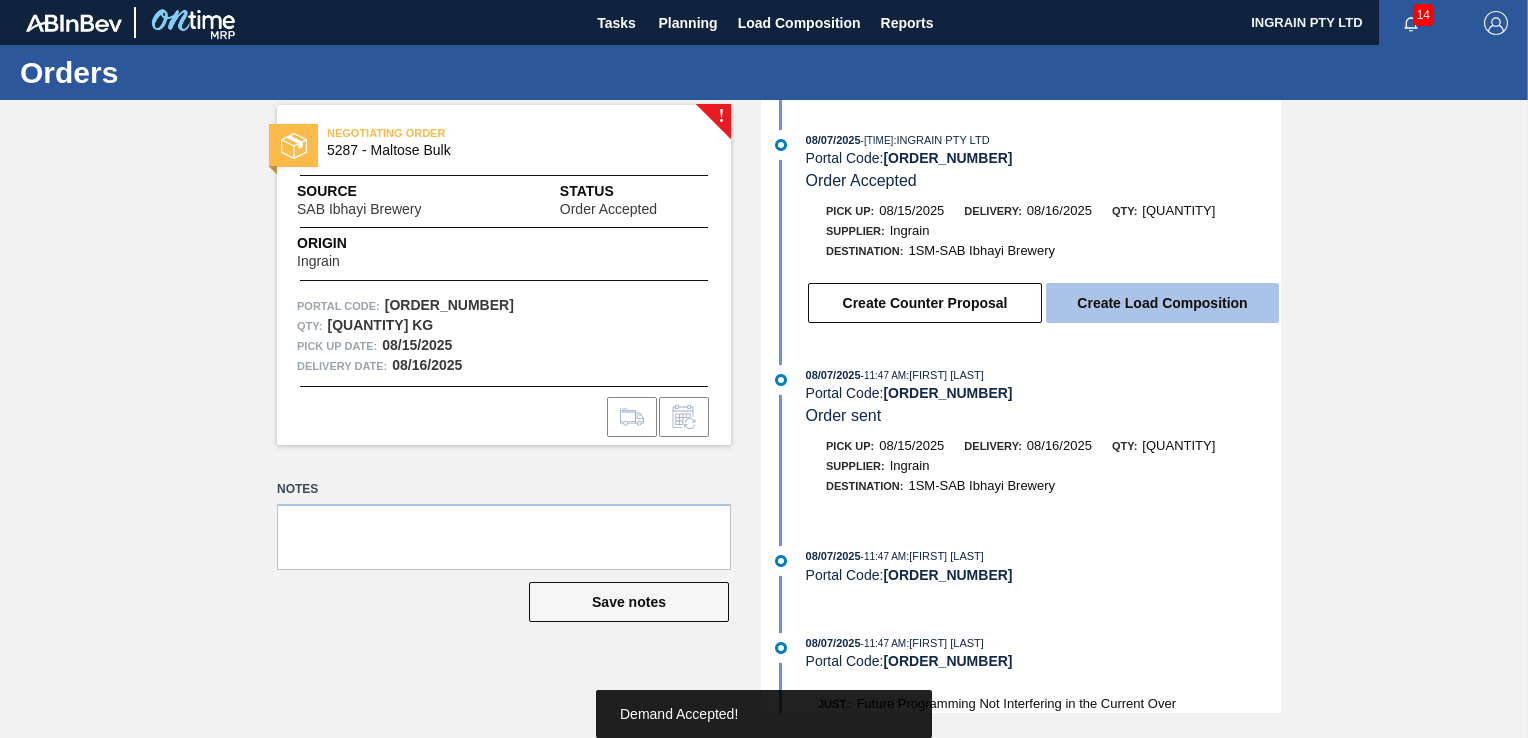 click on "Create Load Composition" at bounding box center (1162, 303) 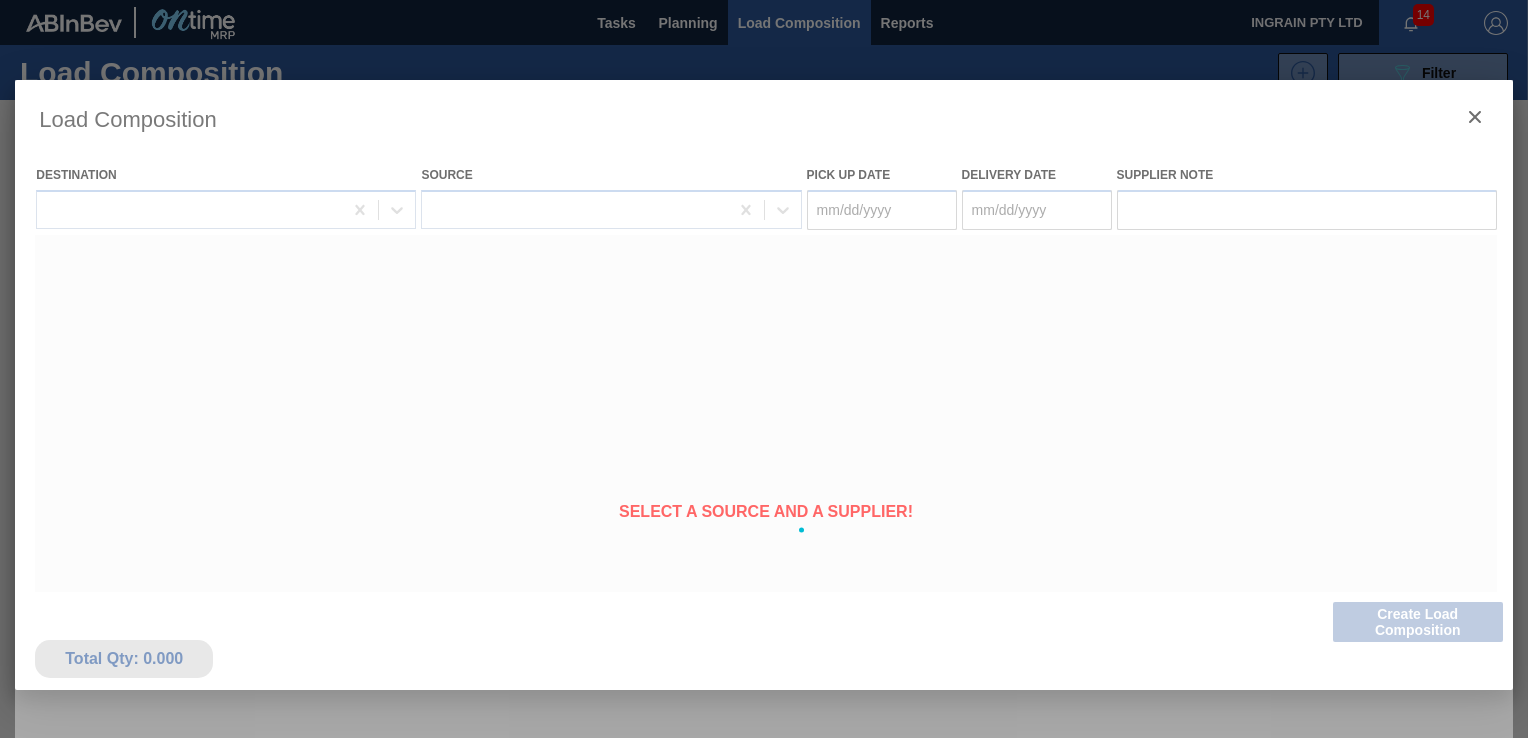type on "08/15/2025" 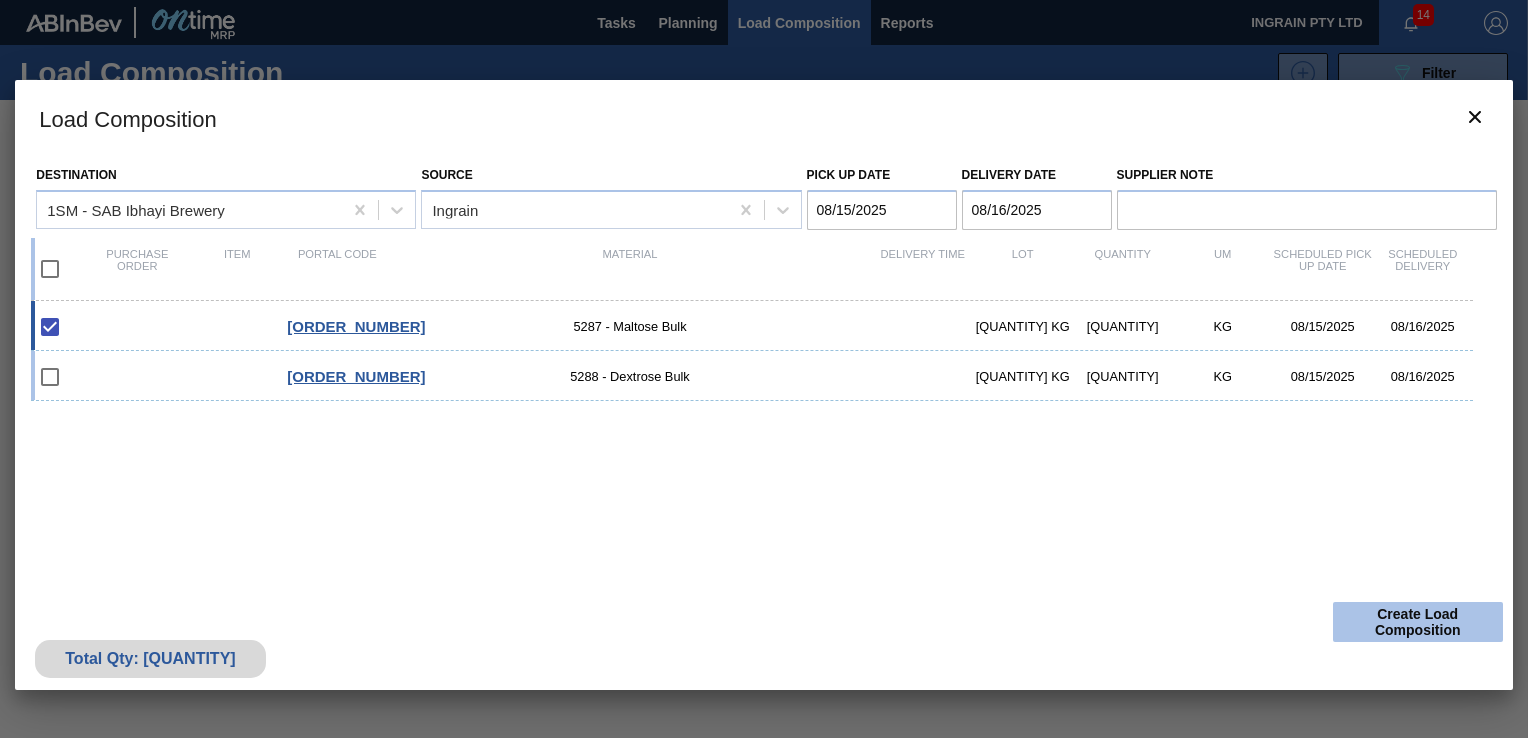 click on "Create Load Composition" at bounding box center (1418, 622) 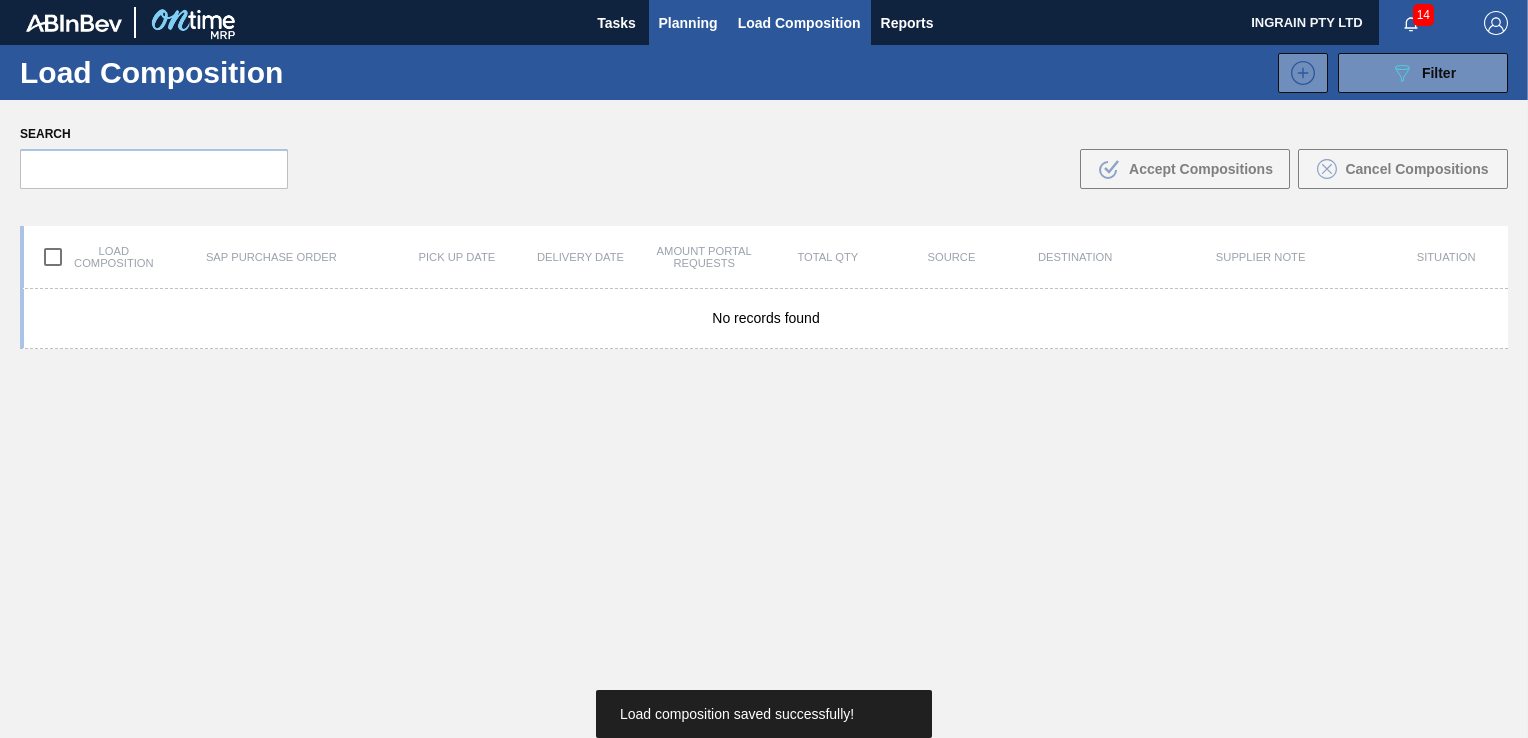 click on "Planning" at bounding box center [688, 23] 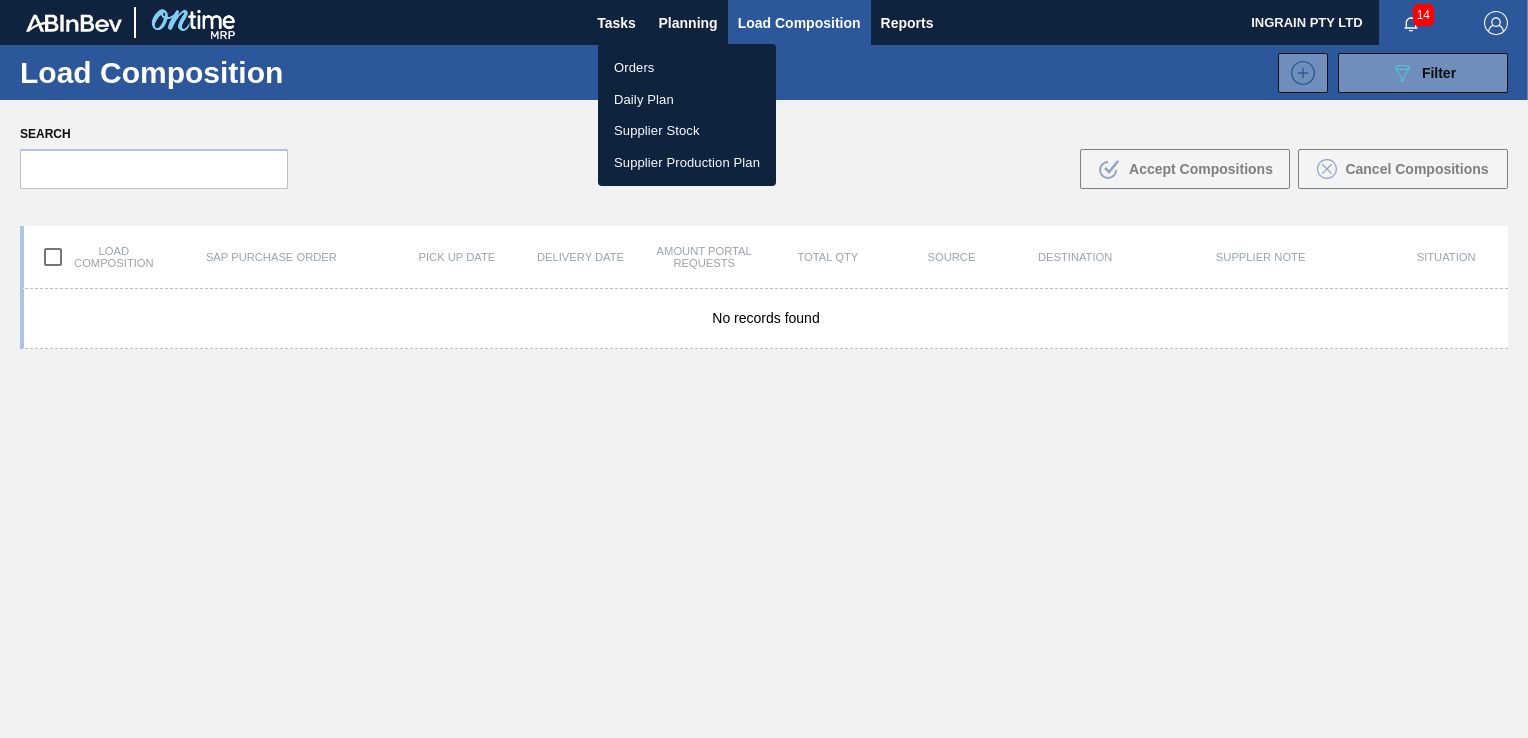 drag, startPoint x: 648, startPoint y: 72, endPoint x: 722, endPoint y: 90, distance: 76.15773 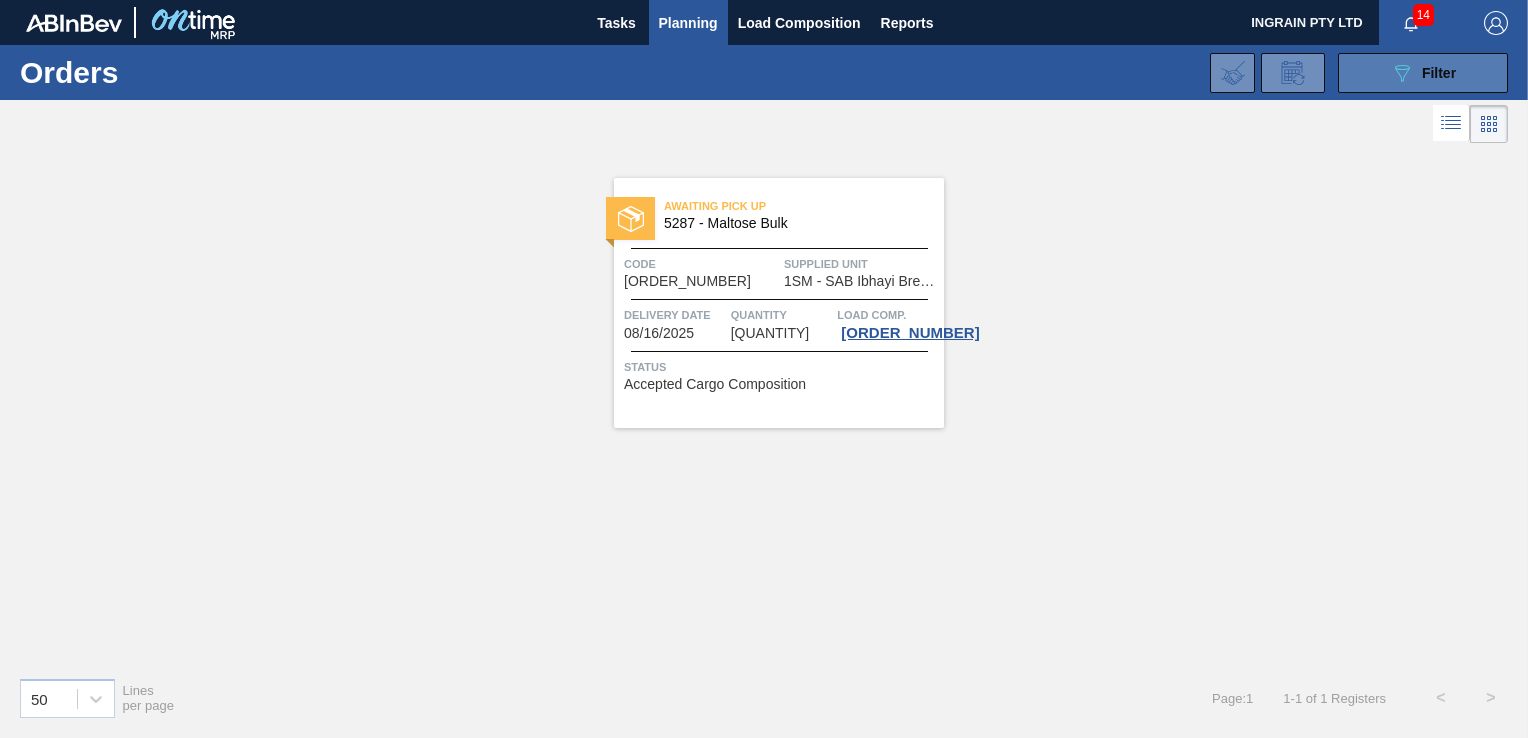click on "089F7B8B-B2A5-4AFE-B5C0-19BA573D28AC Filter" at bounding box center (1423, 73) 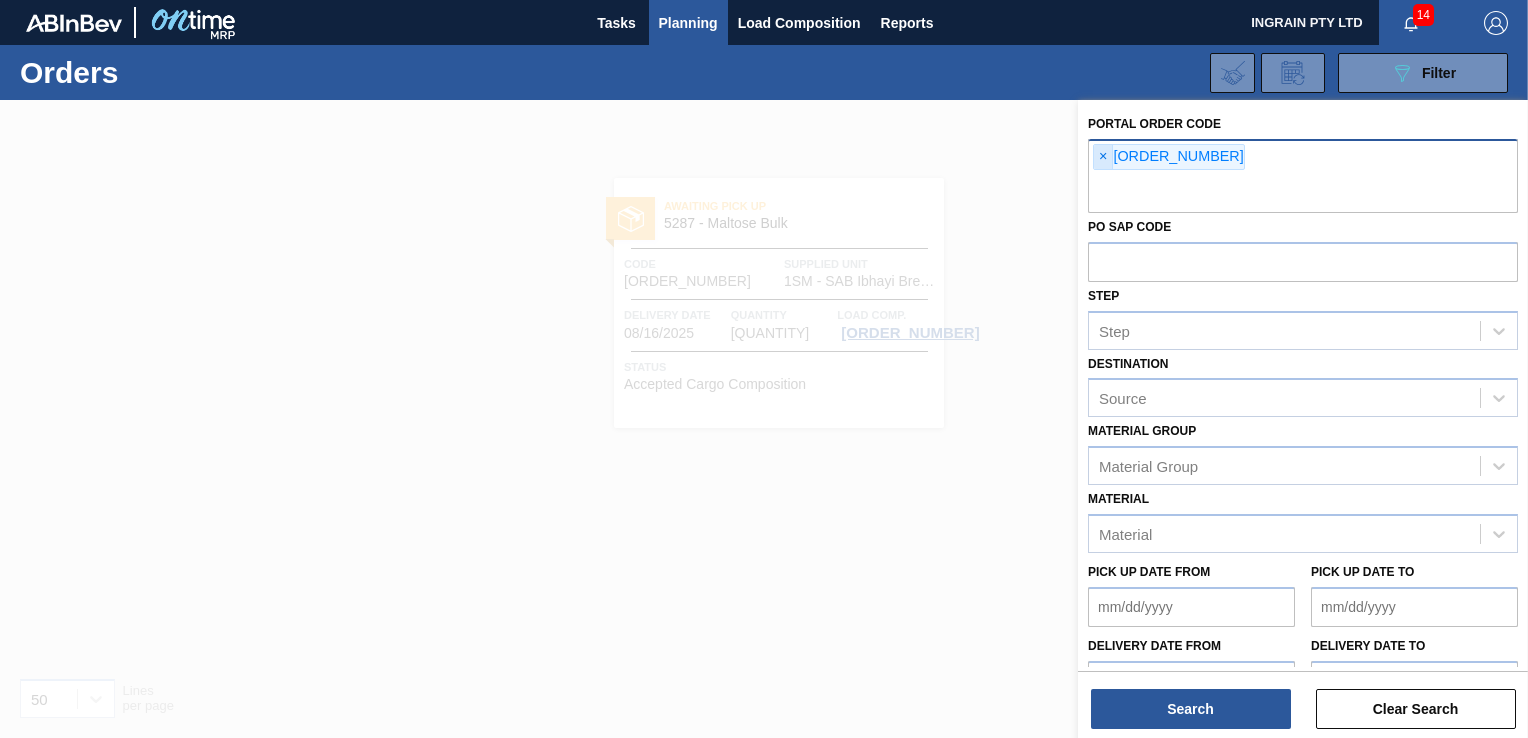click on "×" at bounding box center [1103, 157] 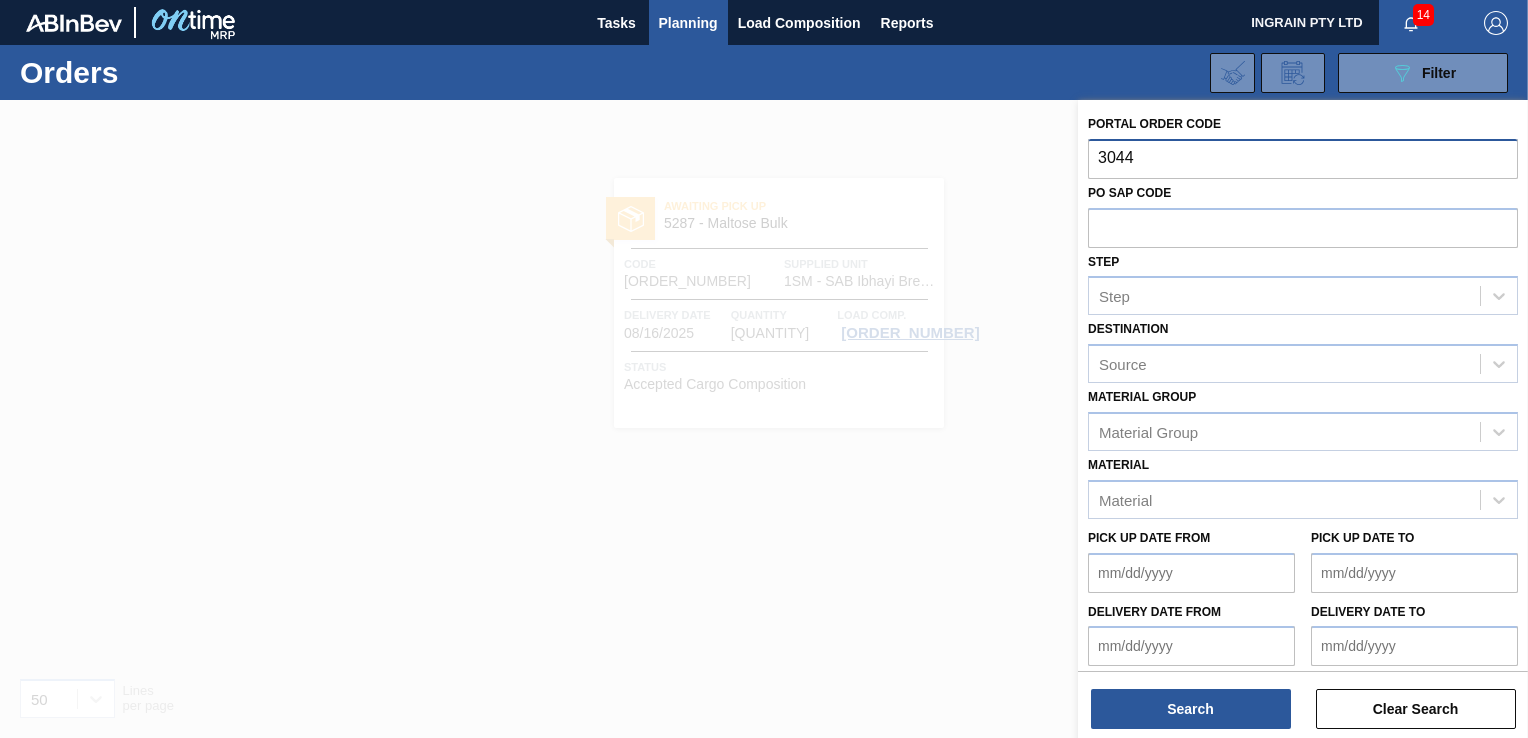 type on "30440" 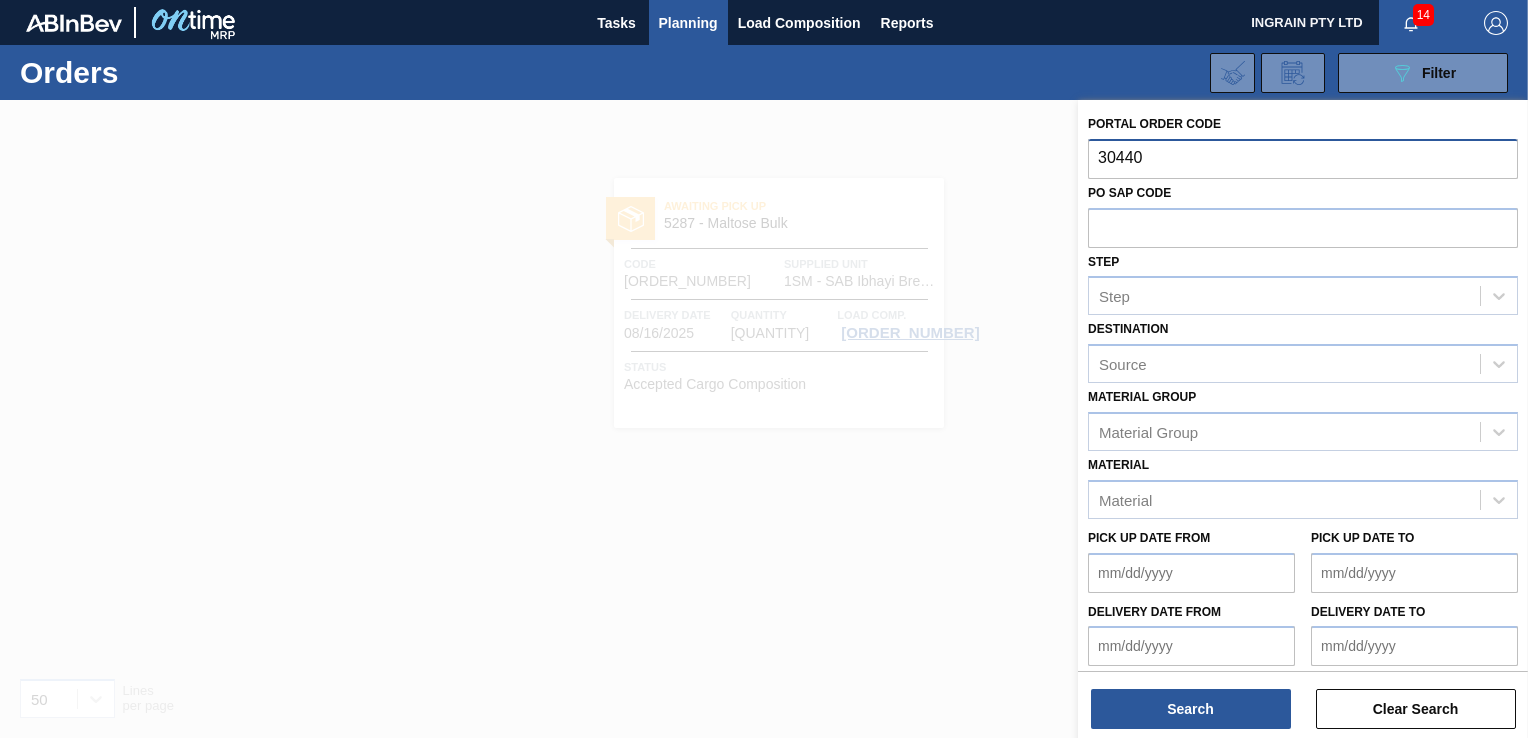 type 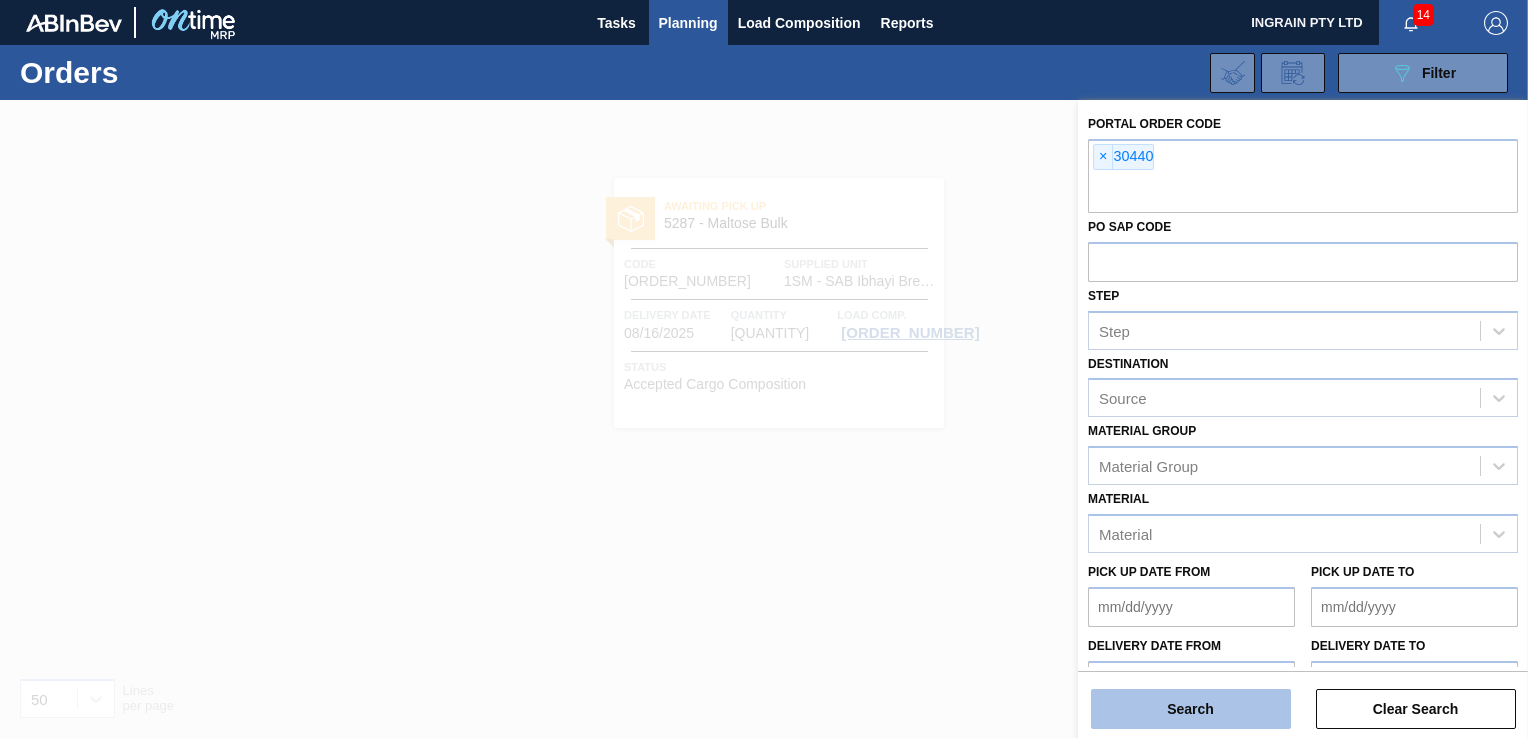click on "Search" at bounding box center [1191, 709] 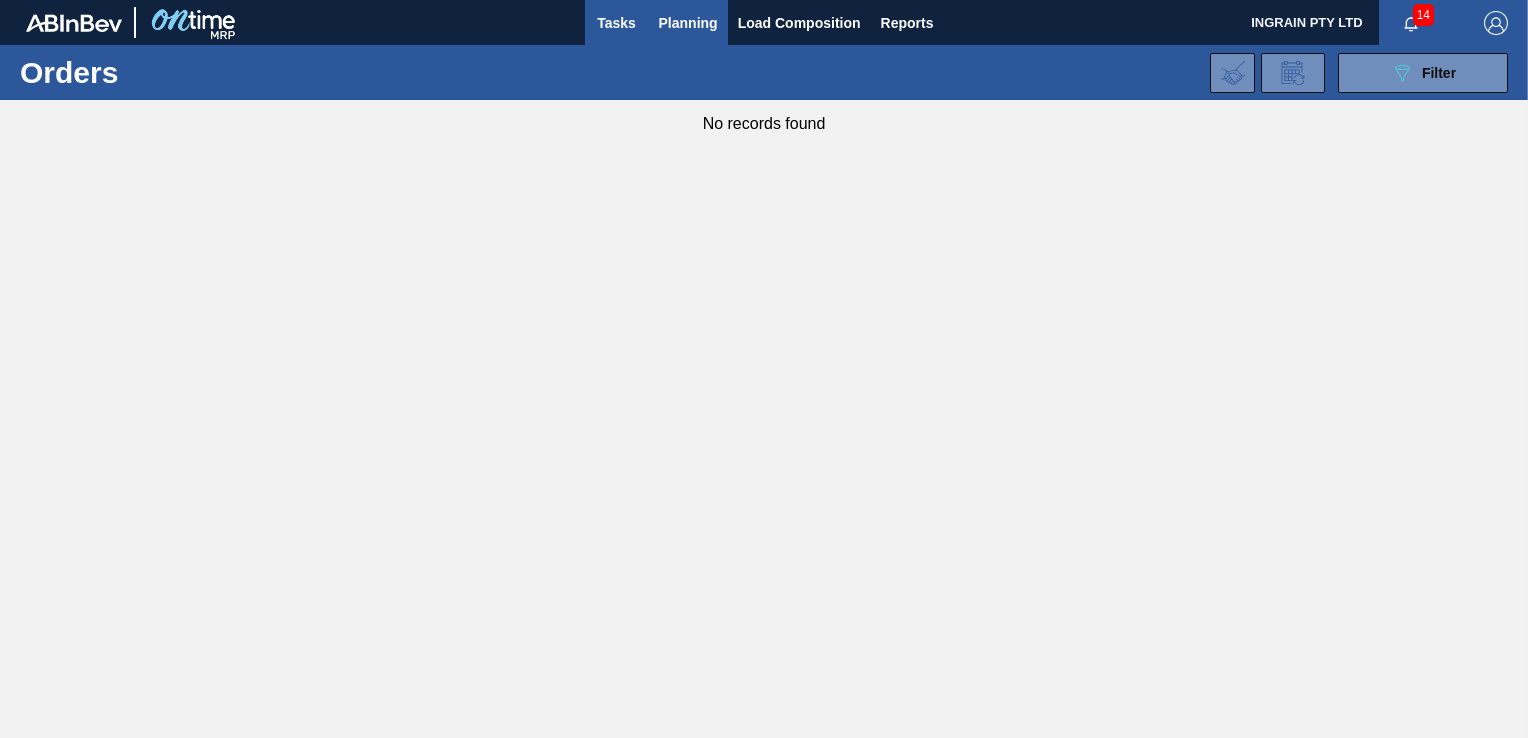 click on "Tasks" at bounding box center [617, 23] 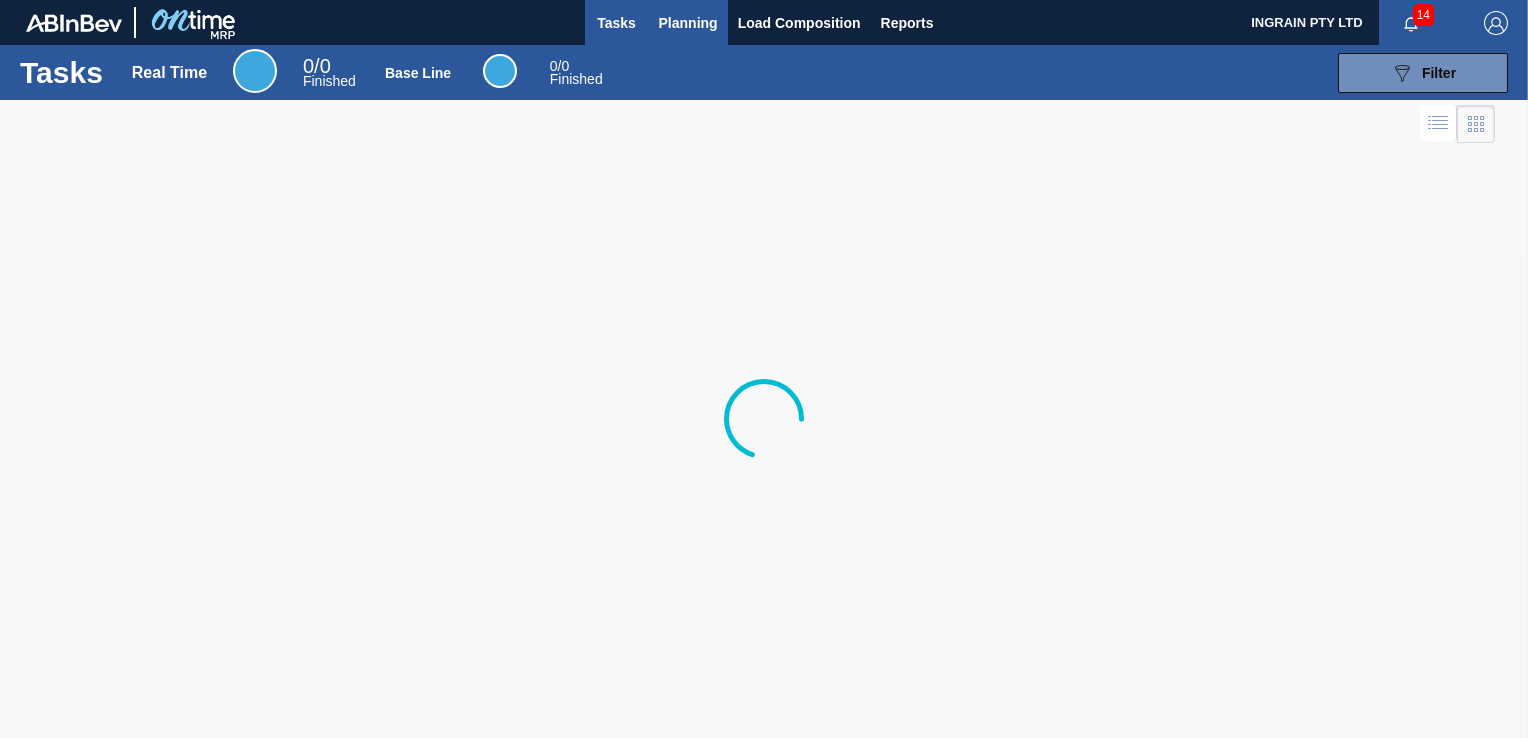 click on "Planning" at bounding box center [688, 23] 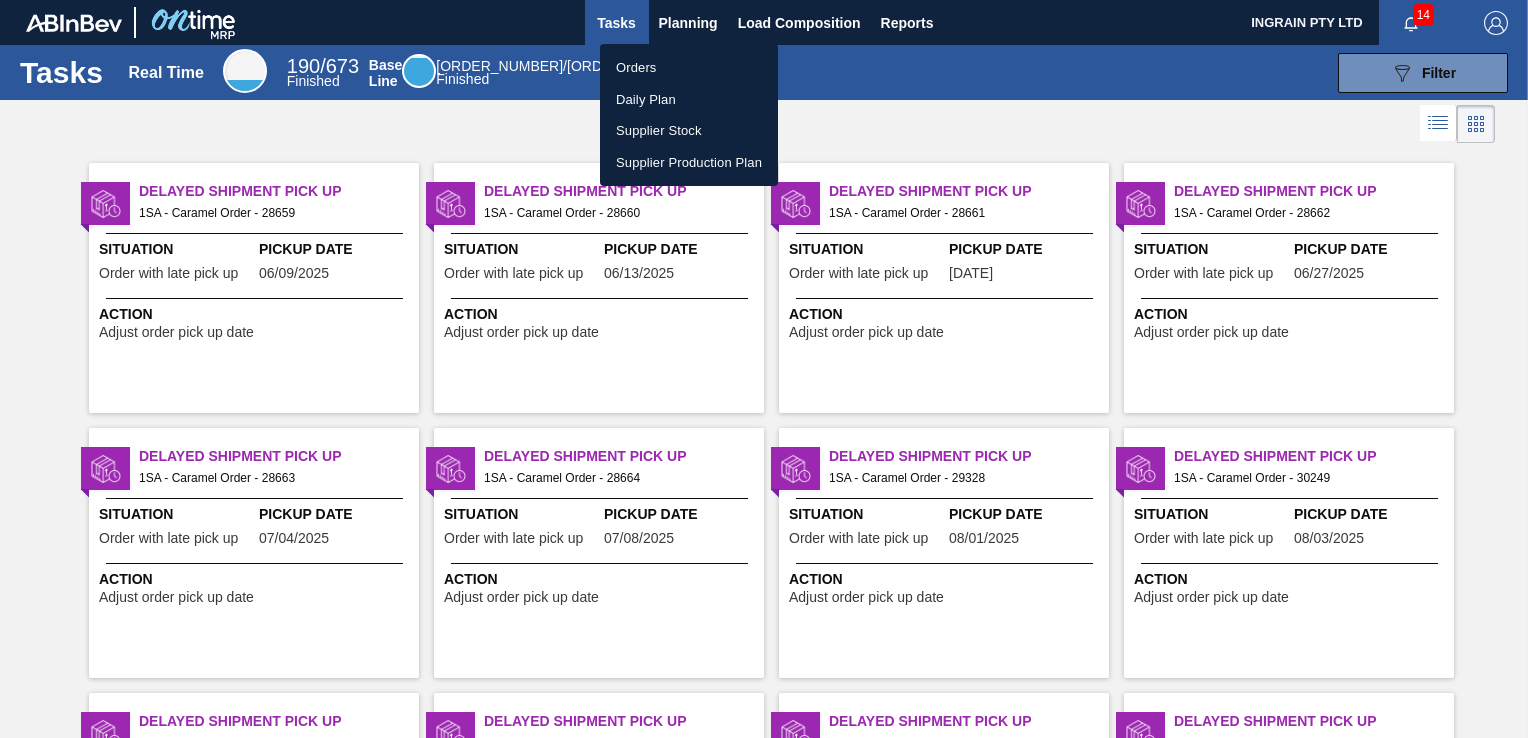 click on "Orders" at bounding box center [689, 68] 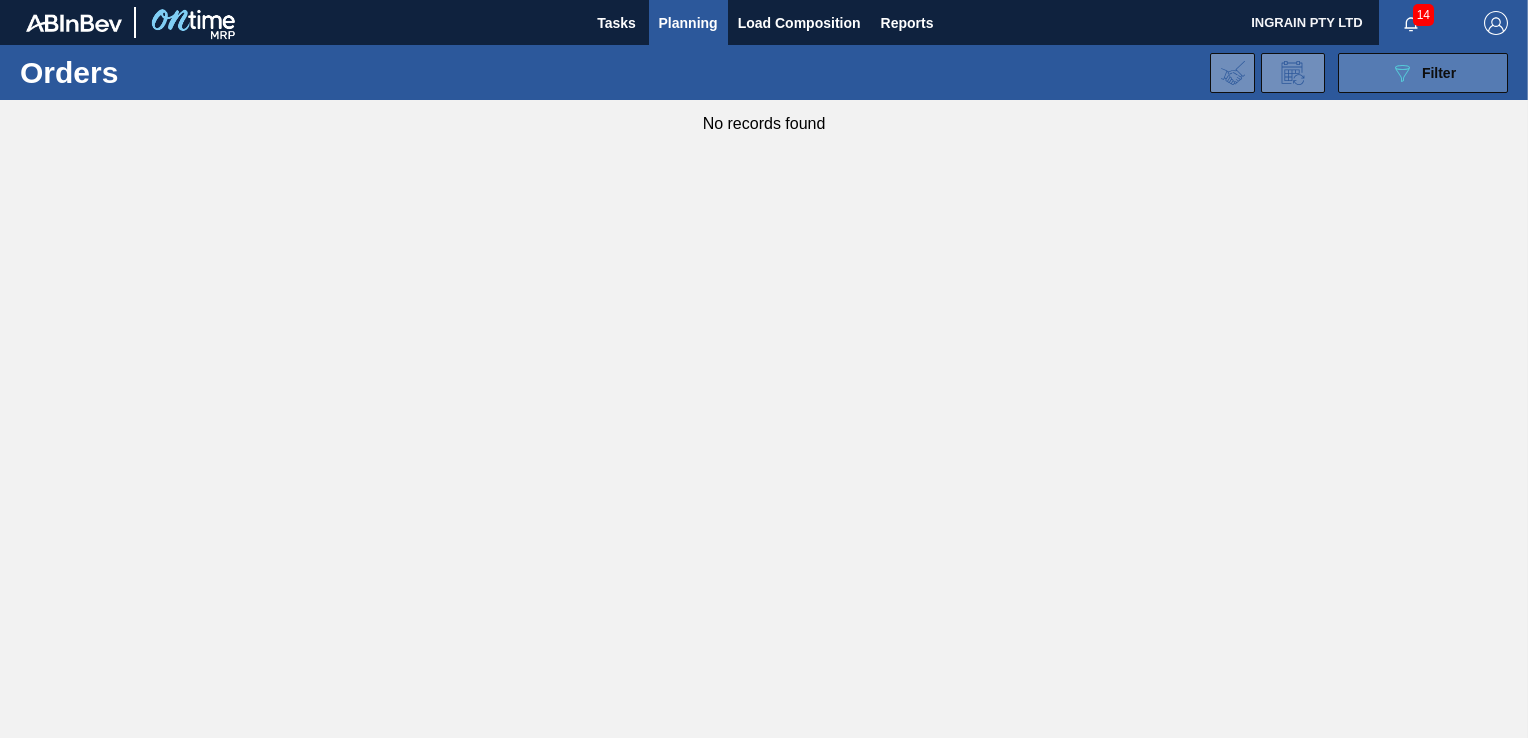 click on "089F7B8B-B2A5-4AFE-B5C0-19BA573D28AC" 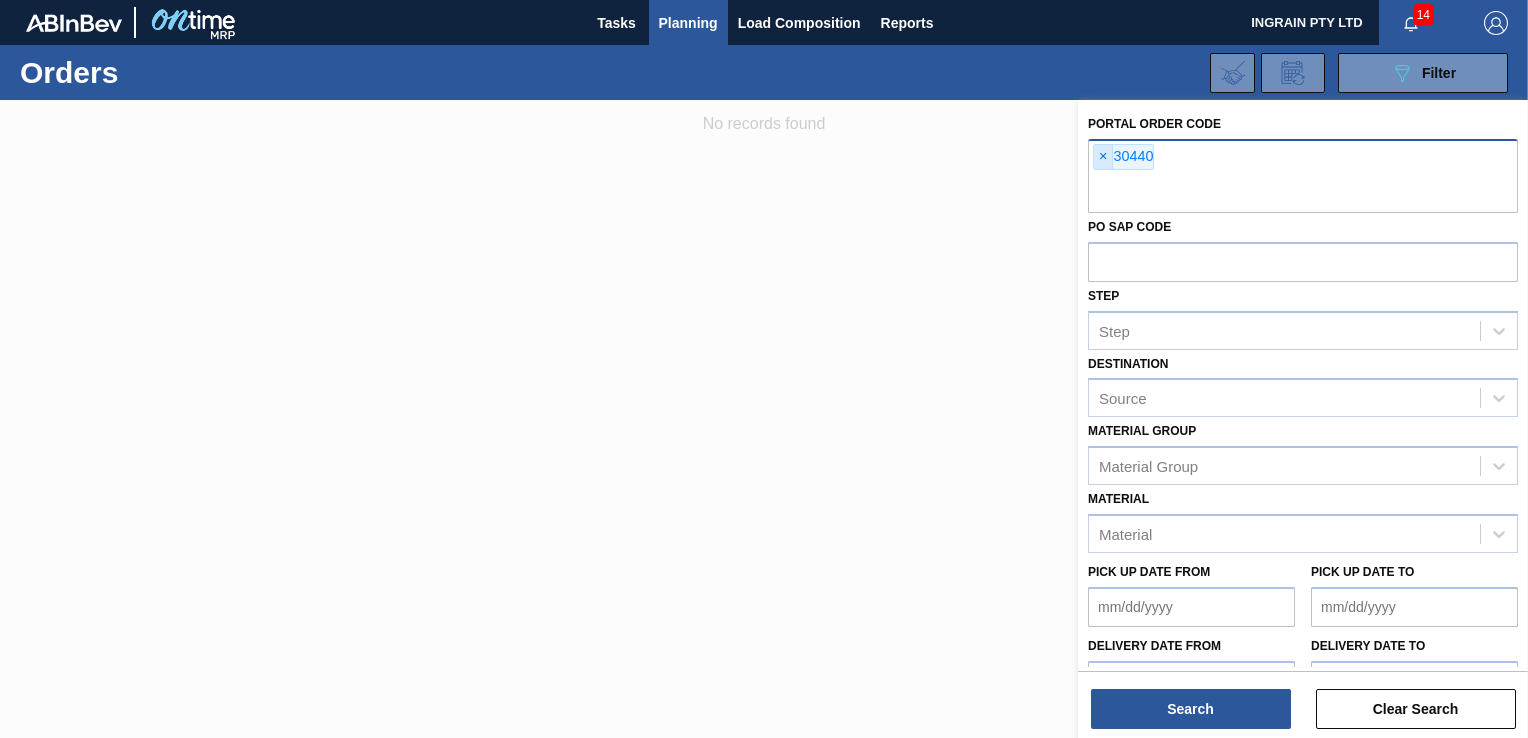 click on "×" at bounding box center [1103, 157] 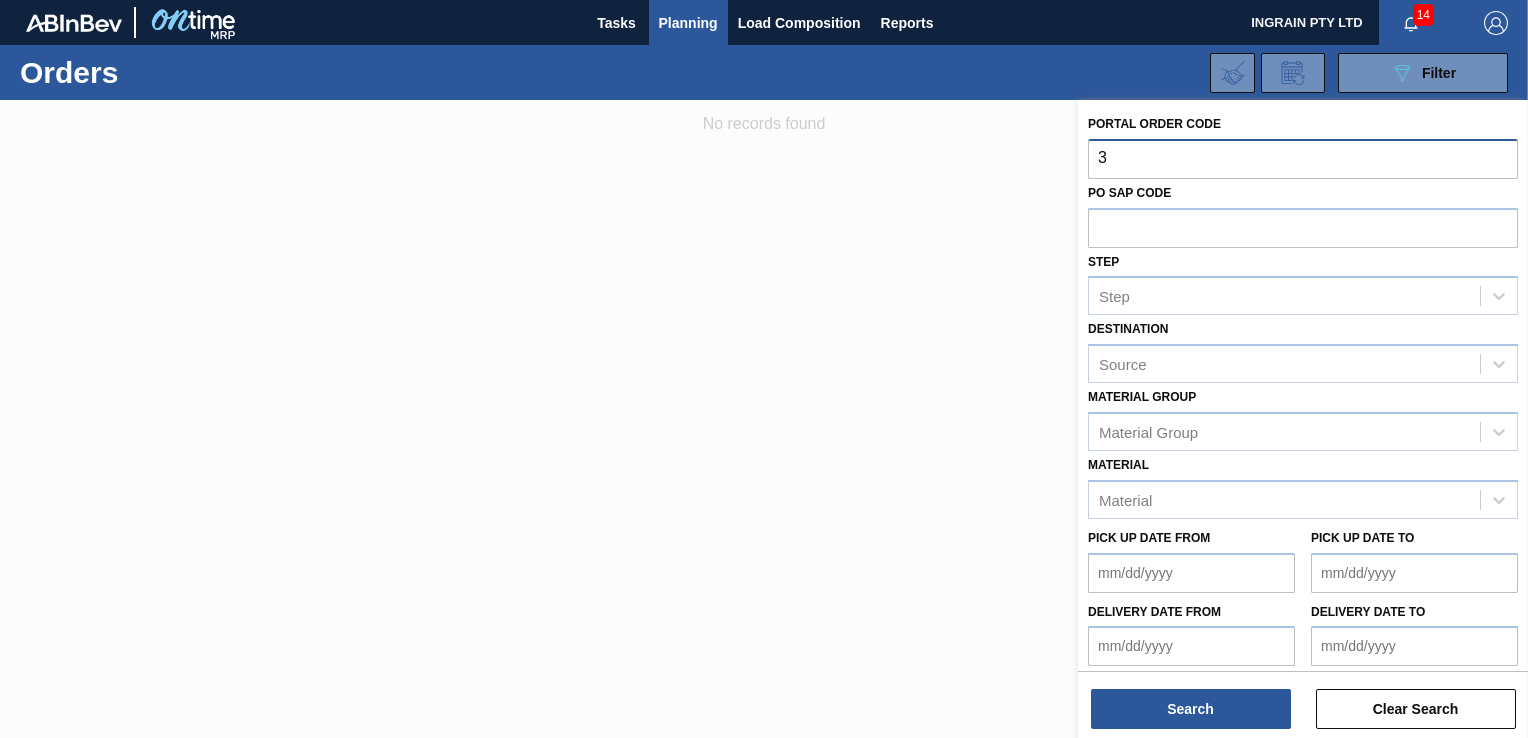 type on "3" 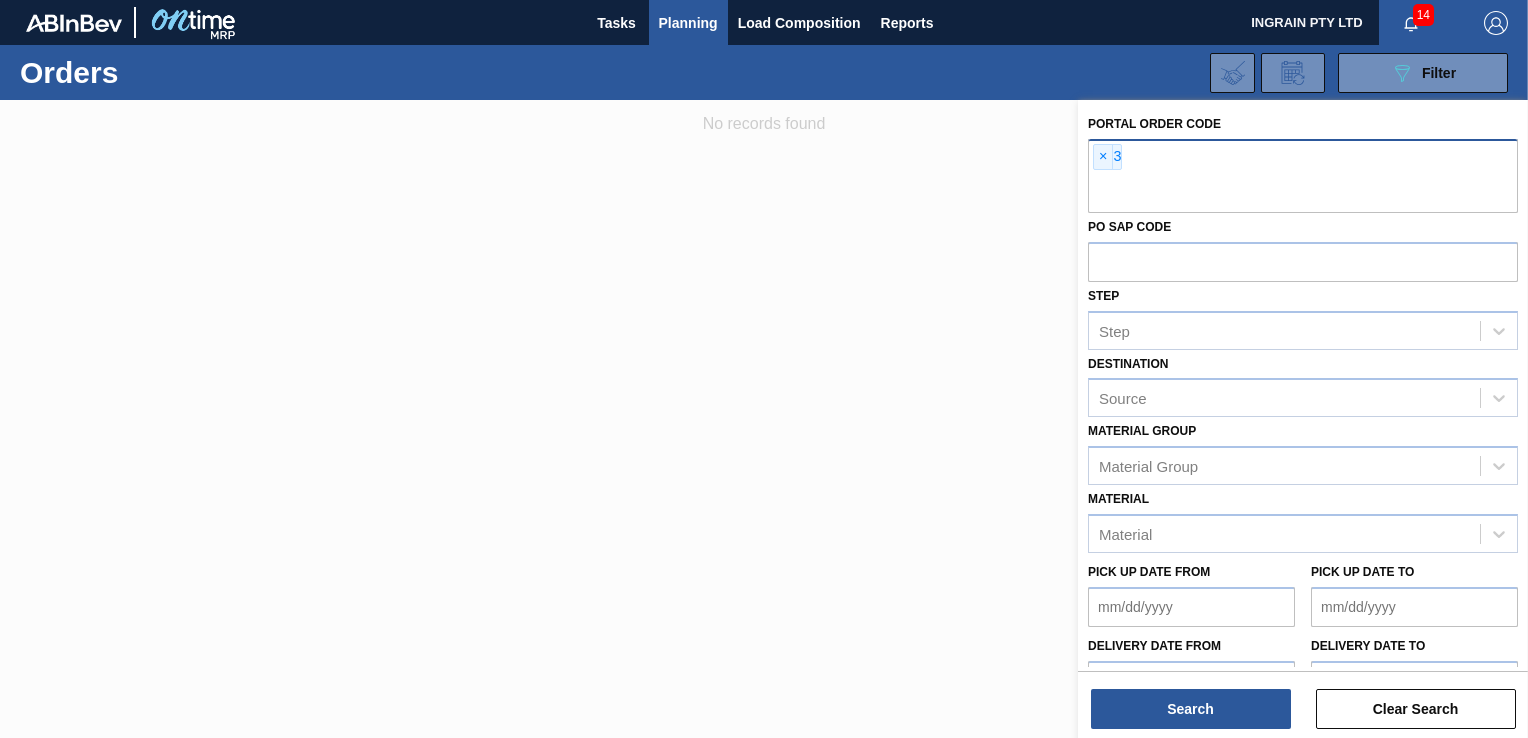 click on "×" at bounding box center [1103, 157] 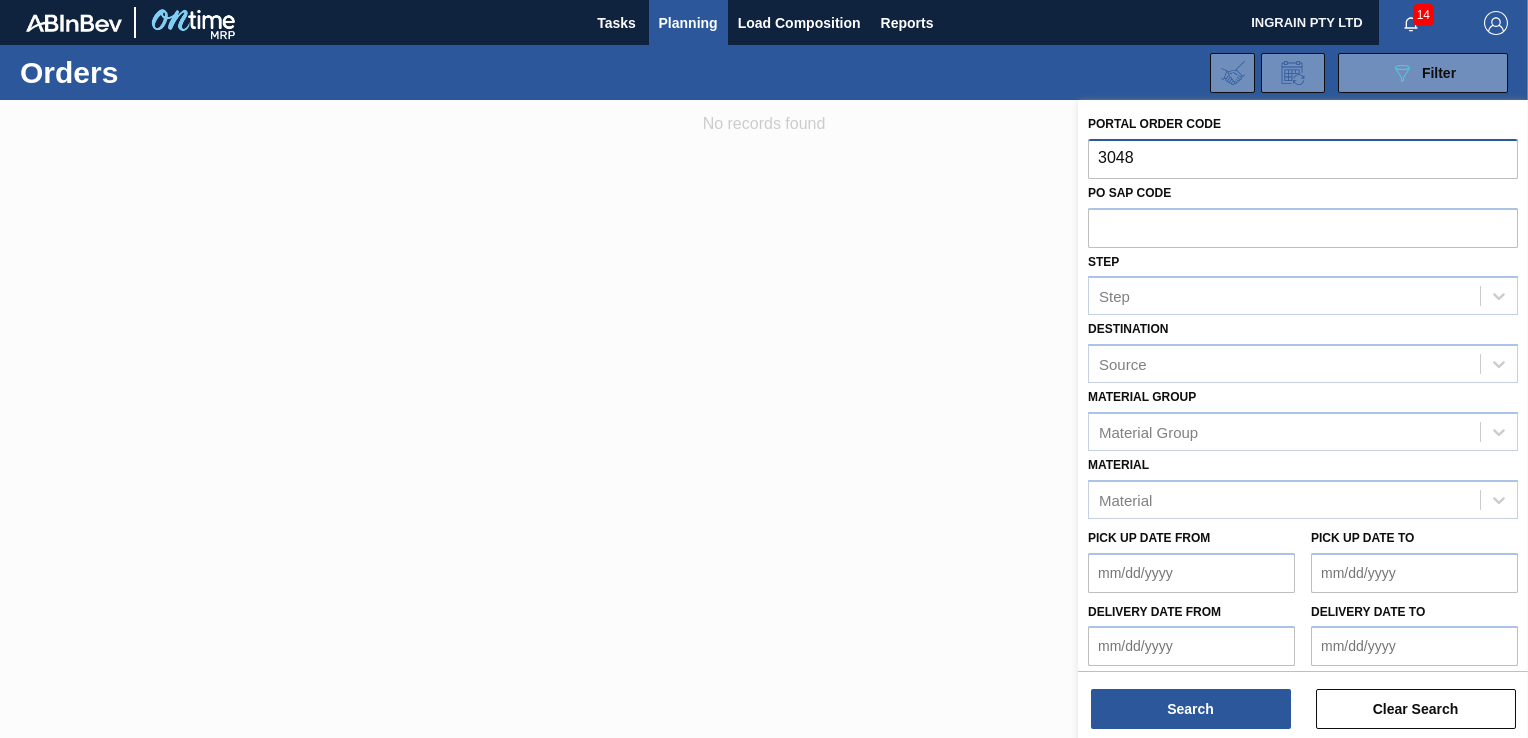 type on "[ORDER_NUMBER]" 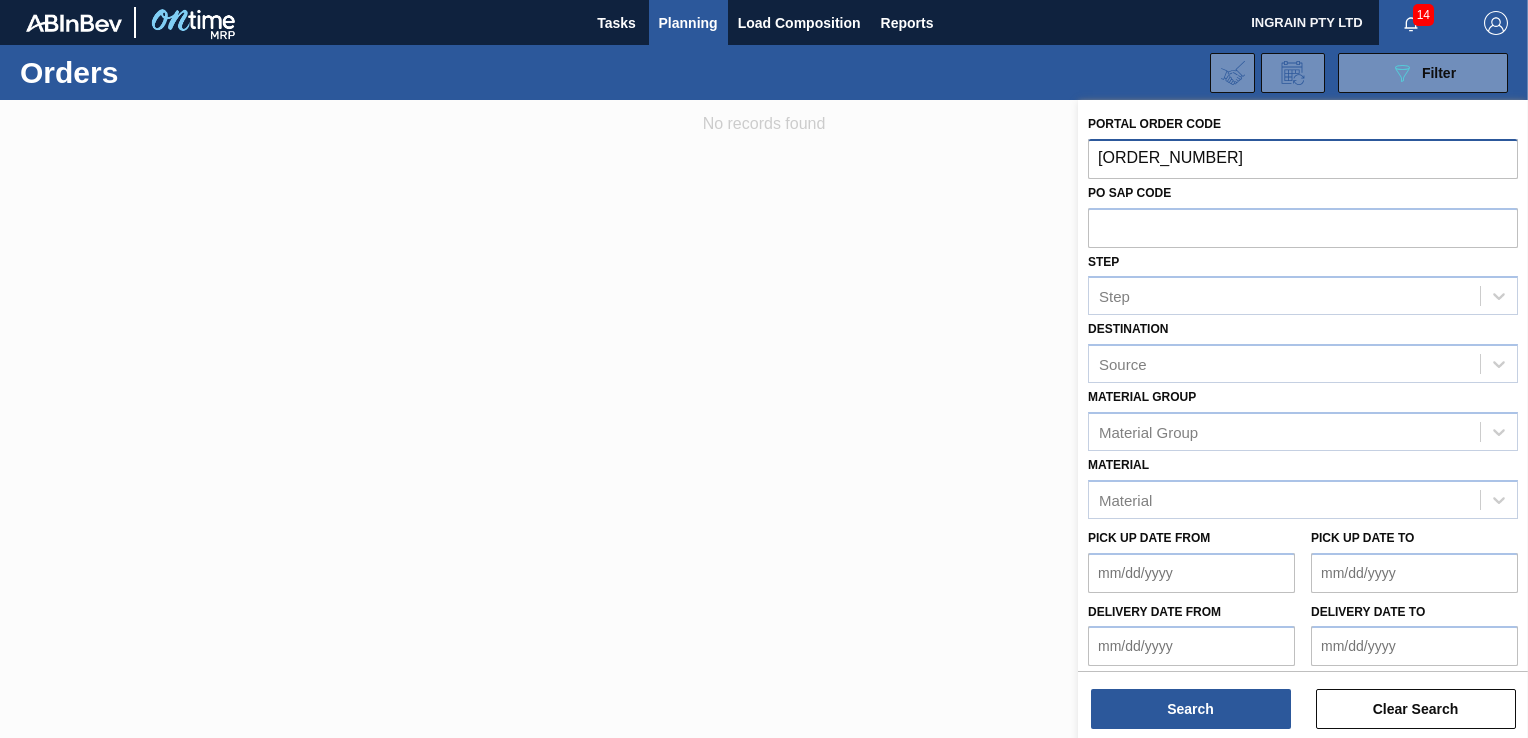 type 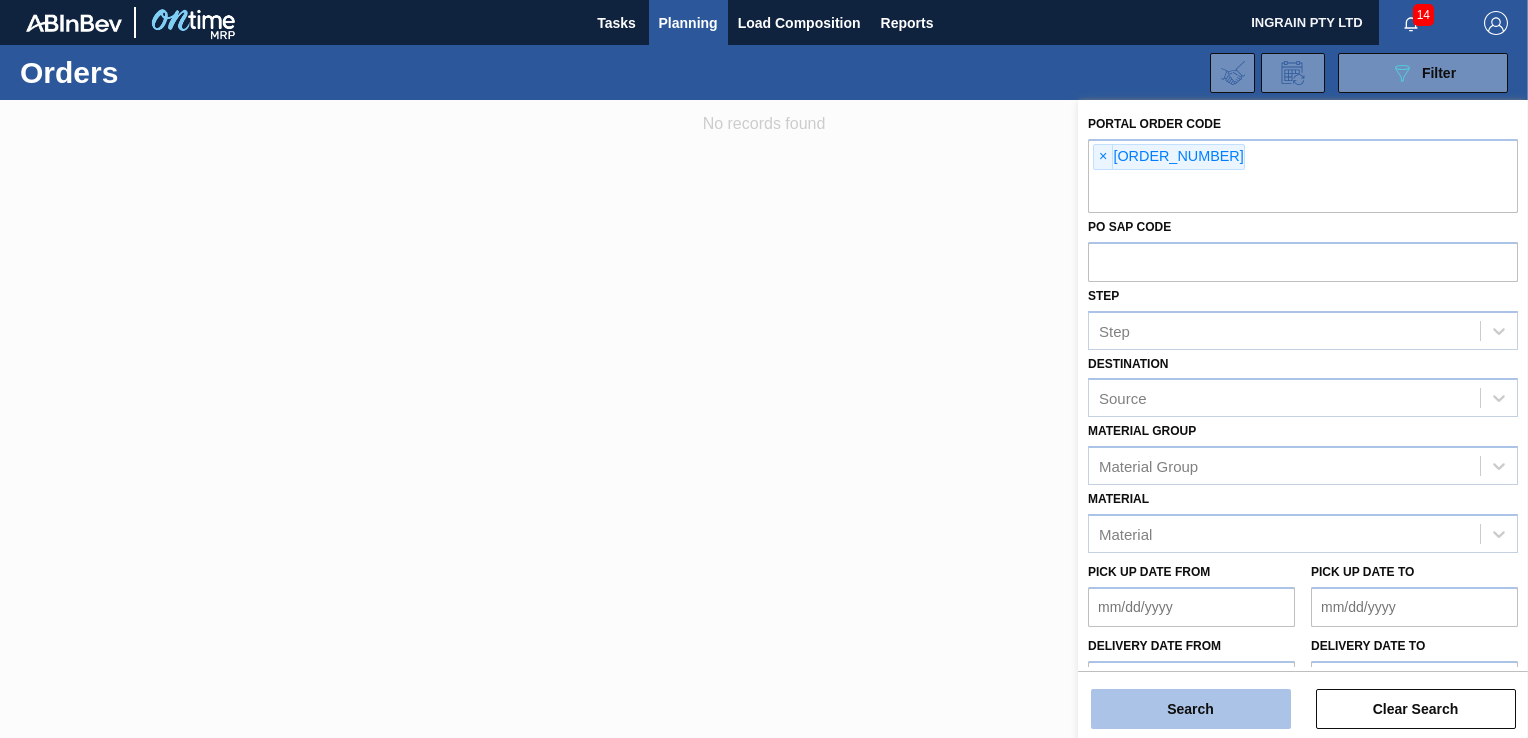 click on "Search" at bounding box center [1191, 709] 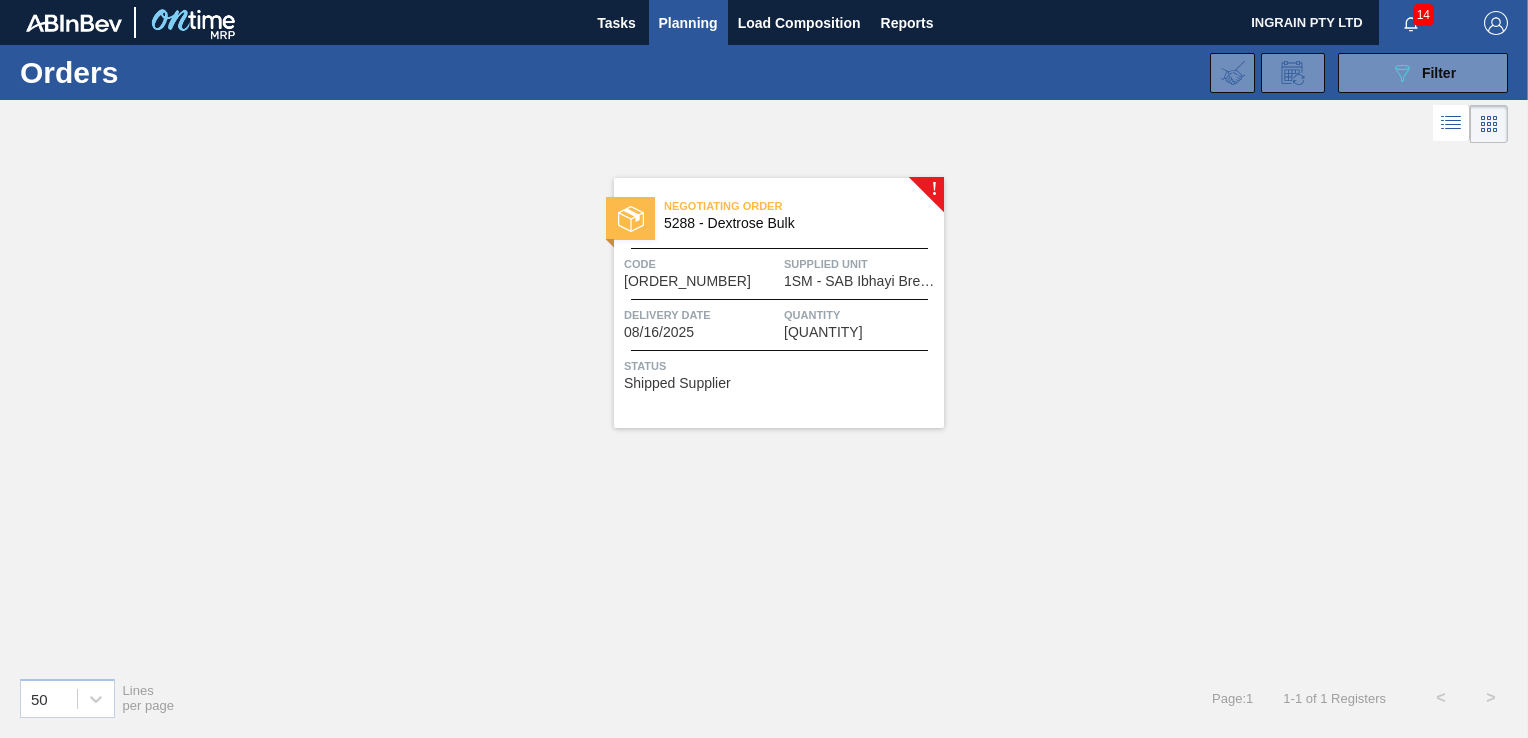 click on "1SM - SAB Ibhayi Brewery" at bounding box center [861, 281] 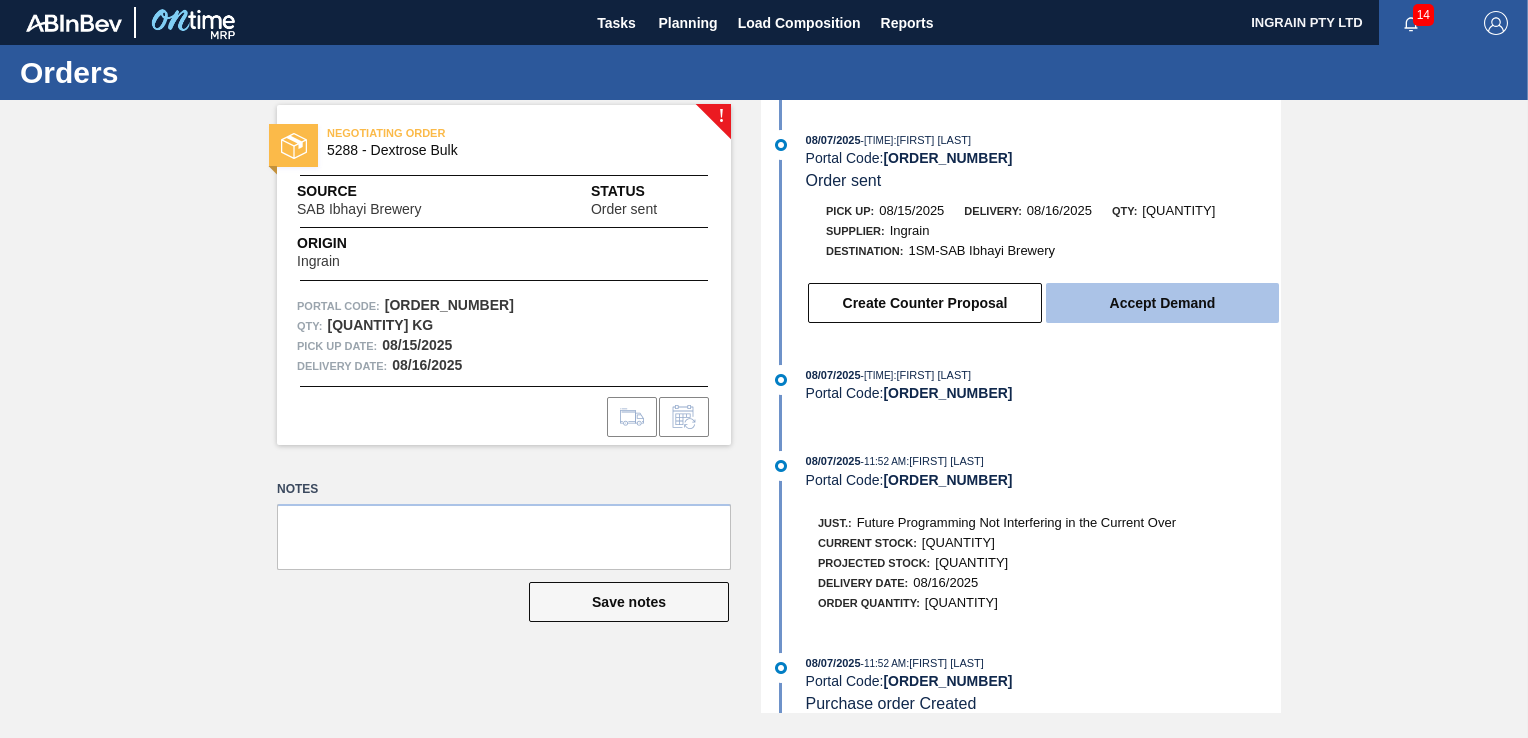 click on "Accept Demand" at bounding box center [1162, 303] 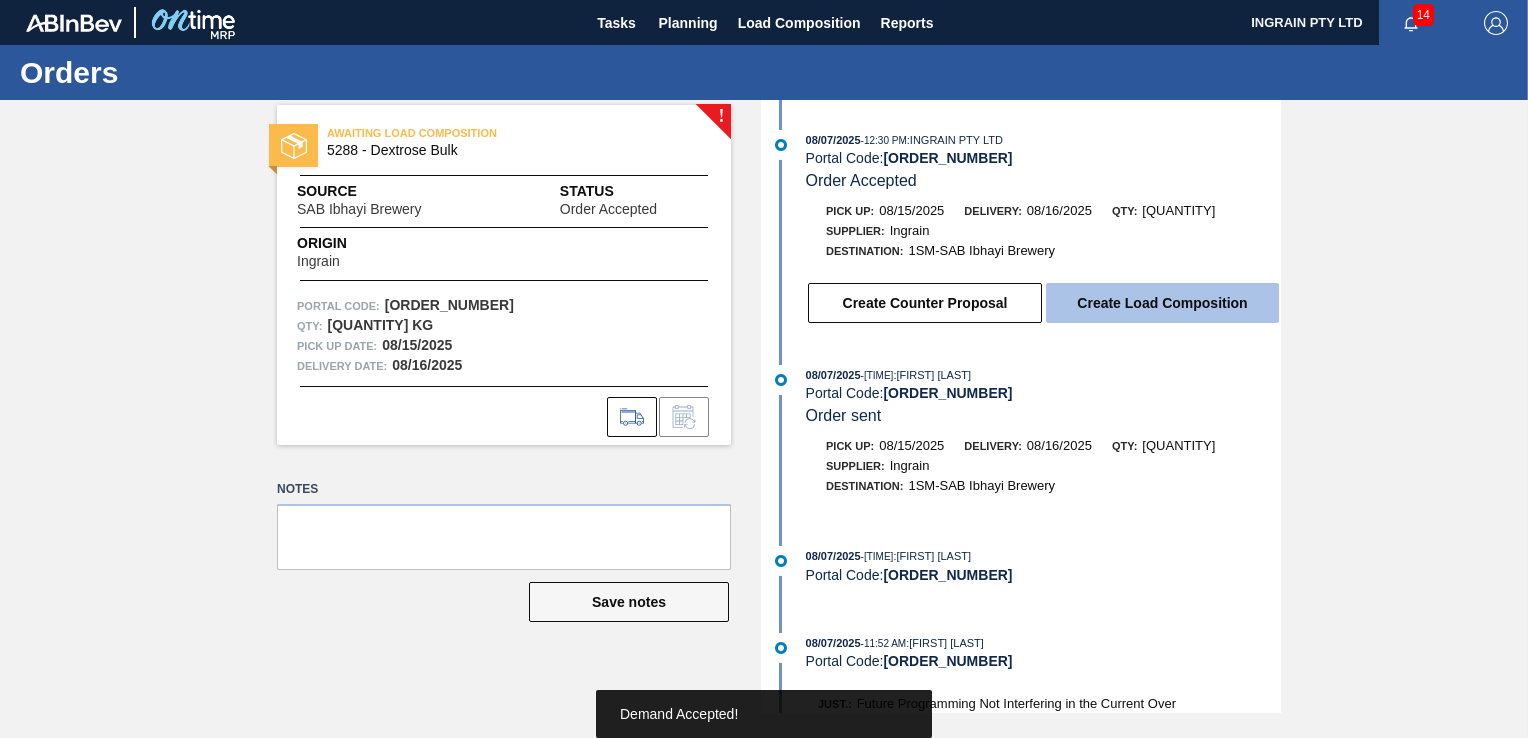 click on "Create Load Composition" at bounding box center [1162, 303] 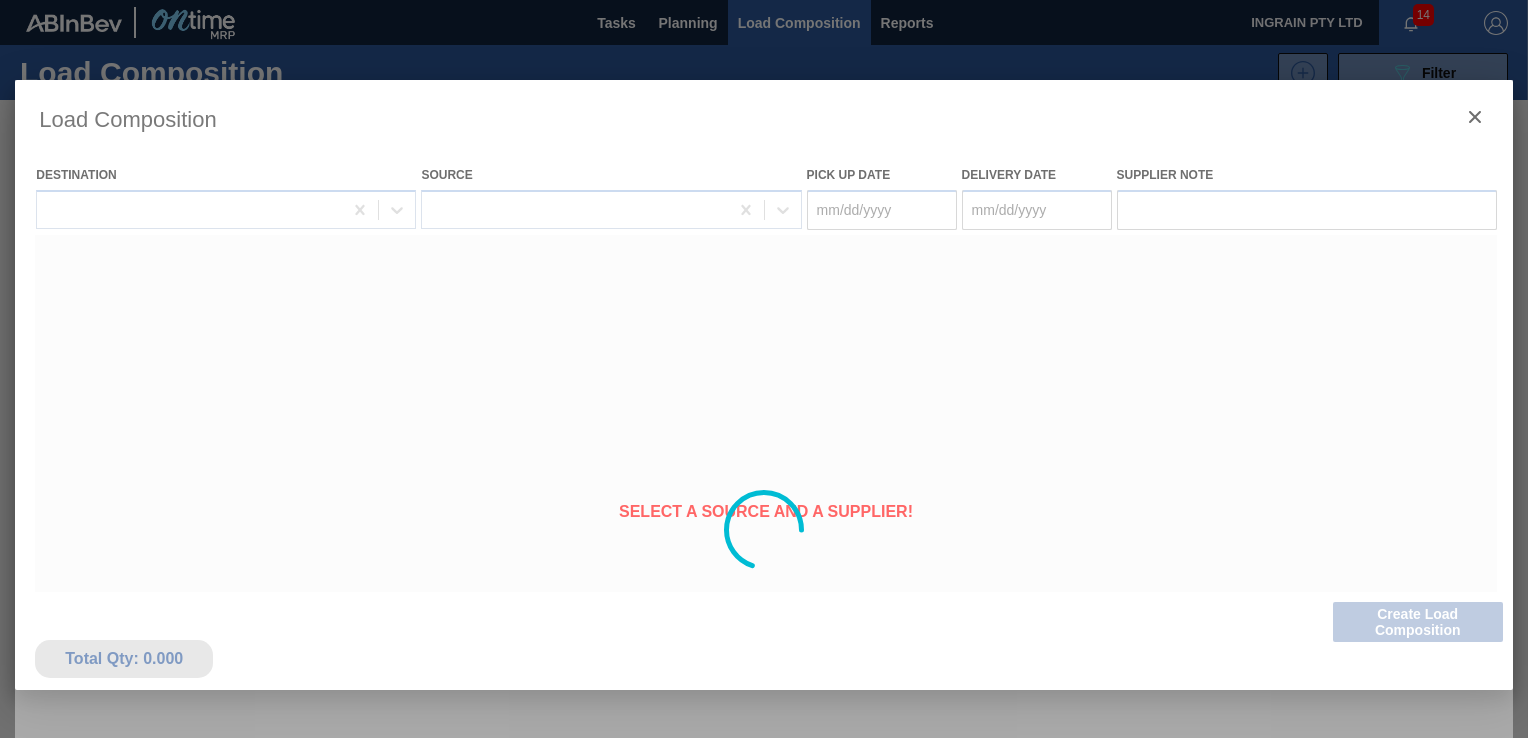 type on "08/15/2025" 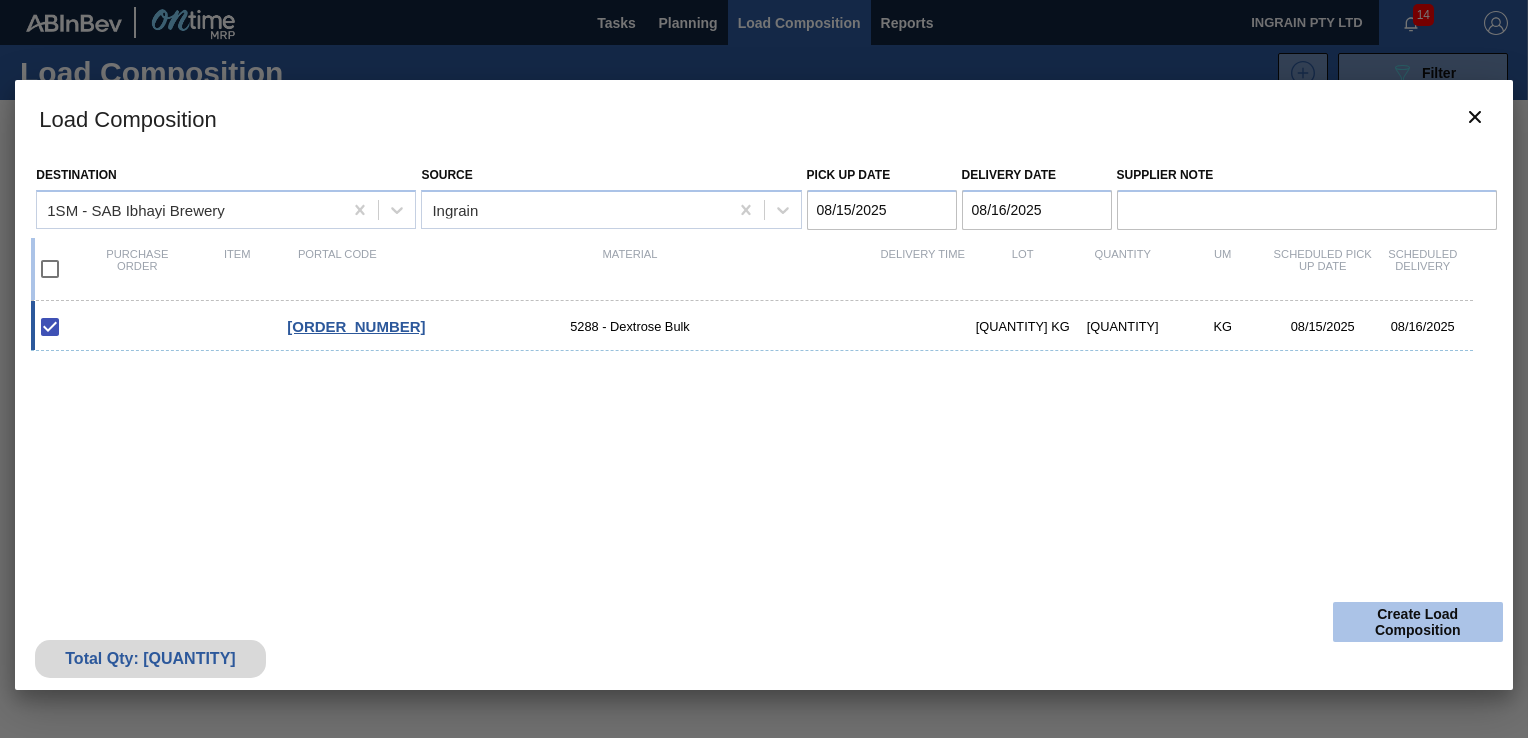 click on "Create Load Composition" at bounding box center [1418, 622] 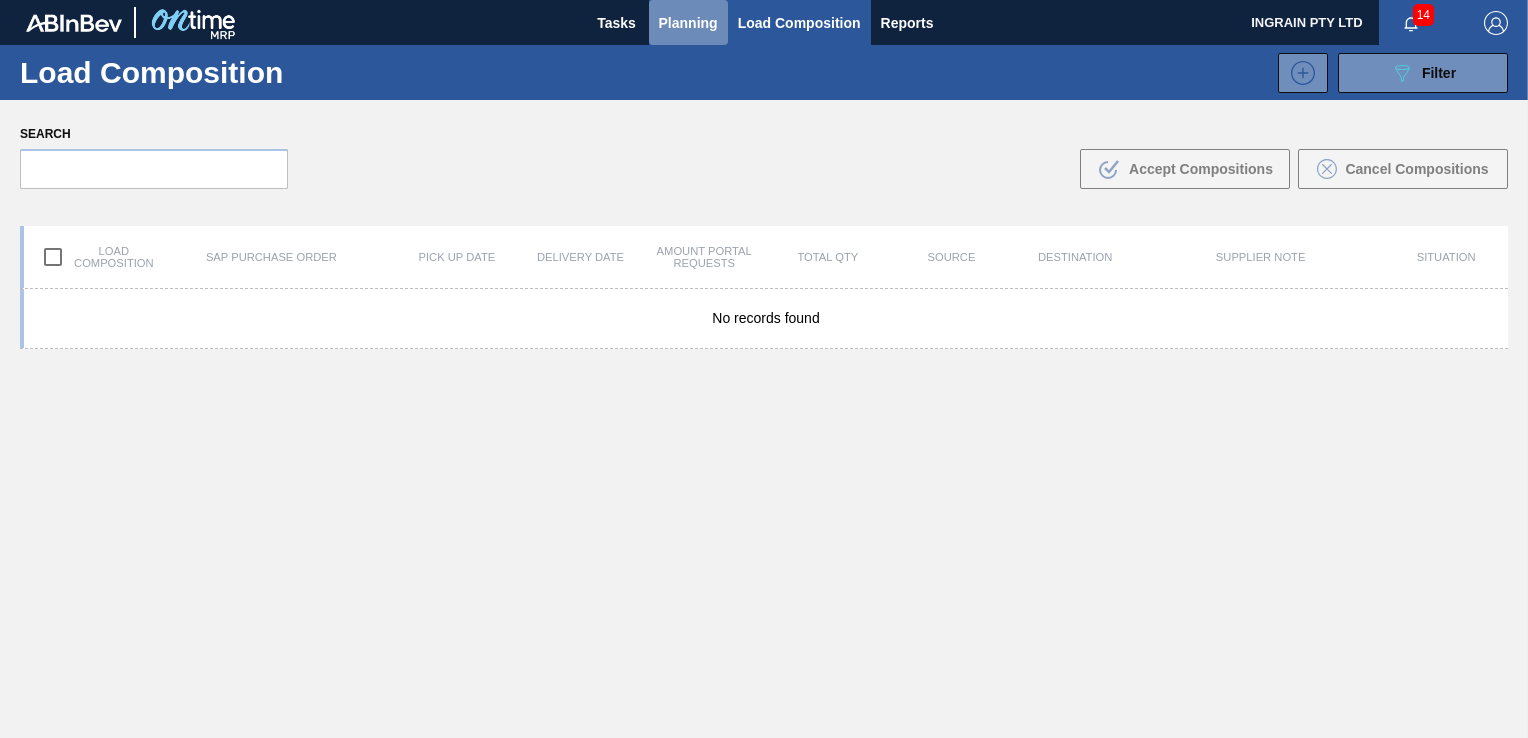click on "Planning" at bounding box center (688, 23) 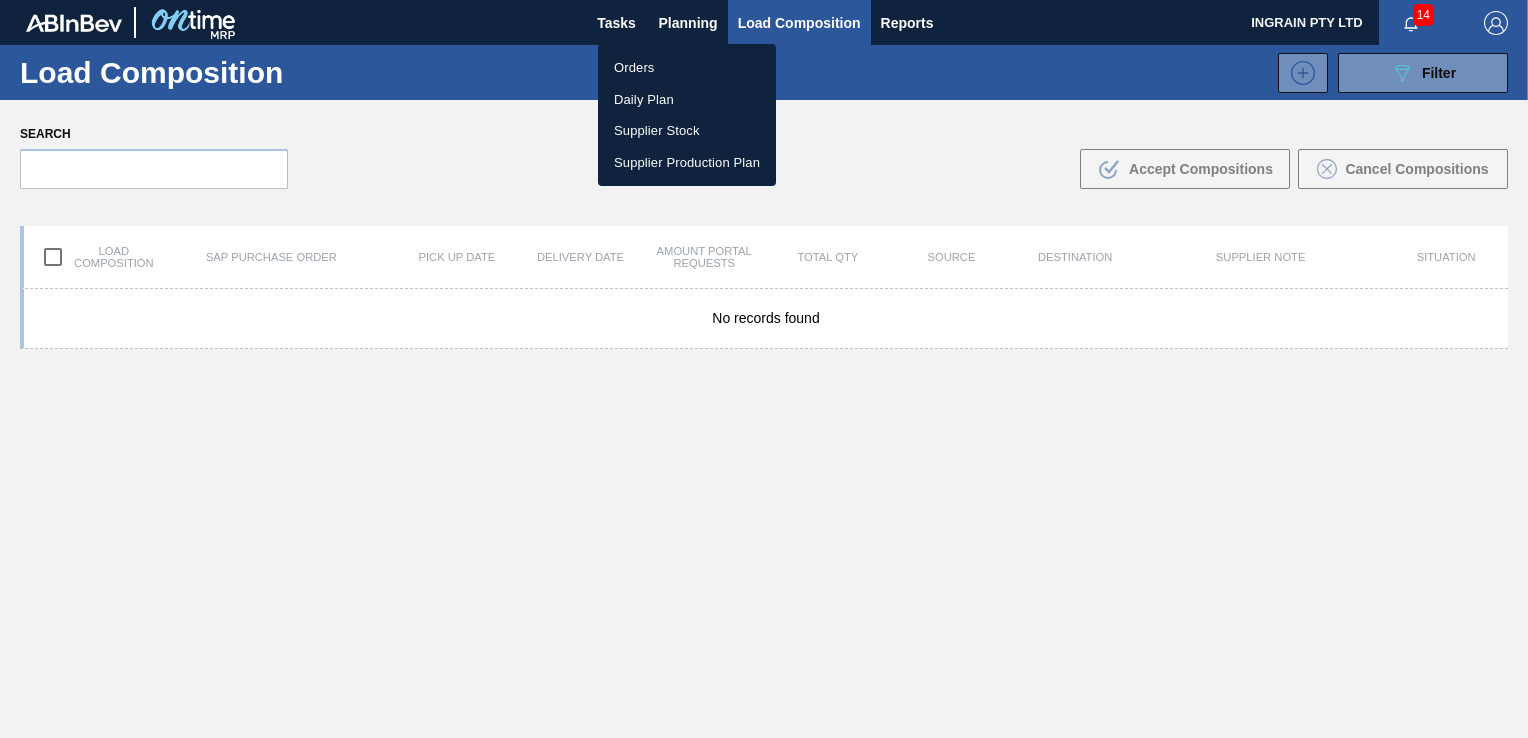 drag, startPoint x: 659, startPoint y: 56, endPoint x: 668, endPoint y: 64, distance: 12.0415945 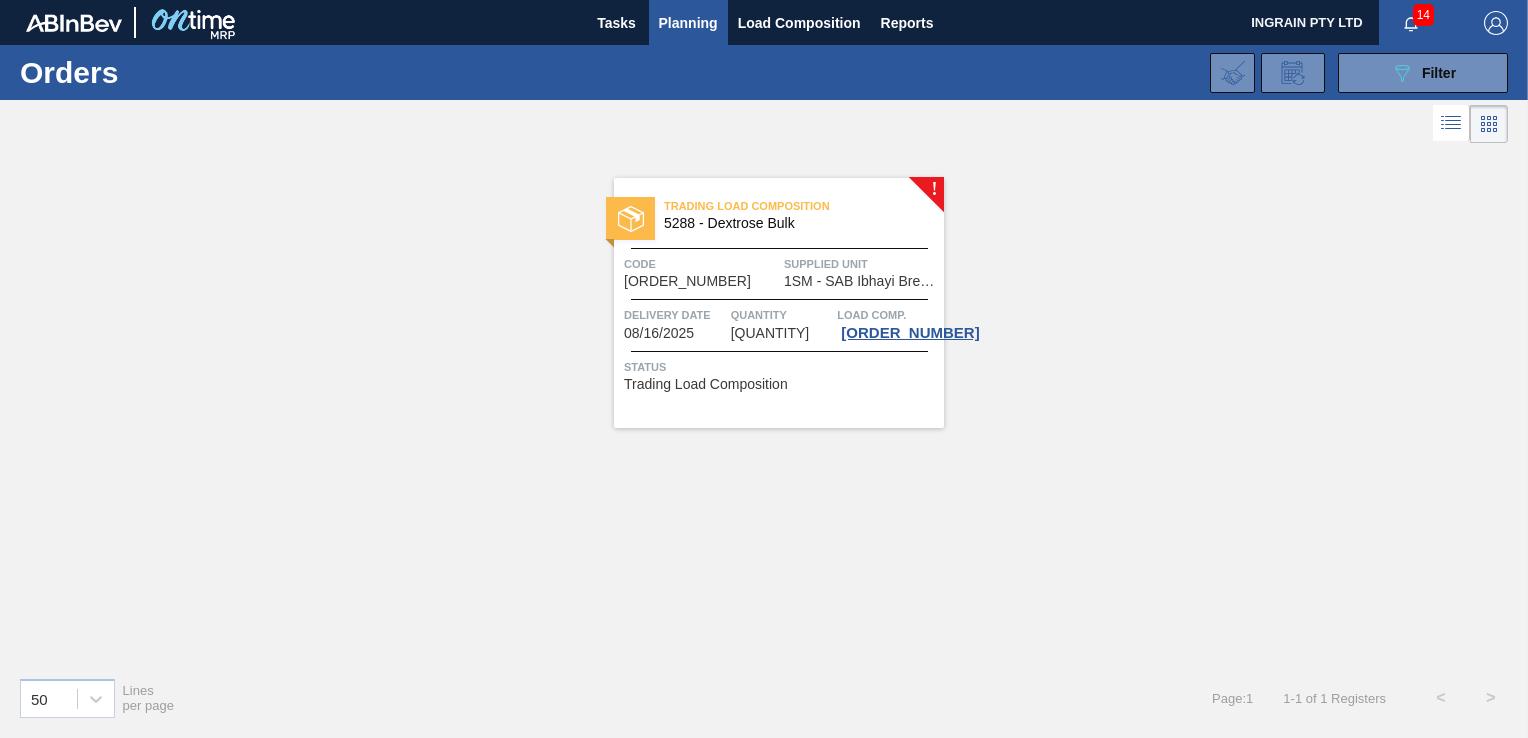click on "1SM - SAB Ibhayi Brewery" at bounding box center [861, 281] 